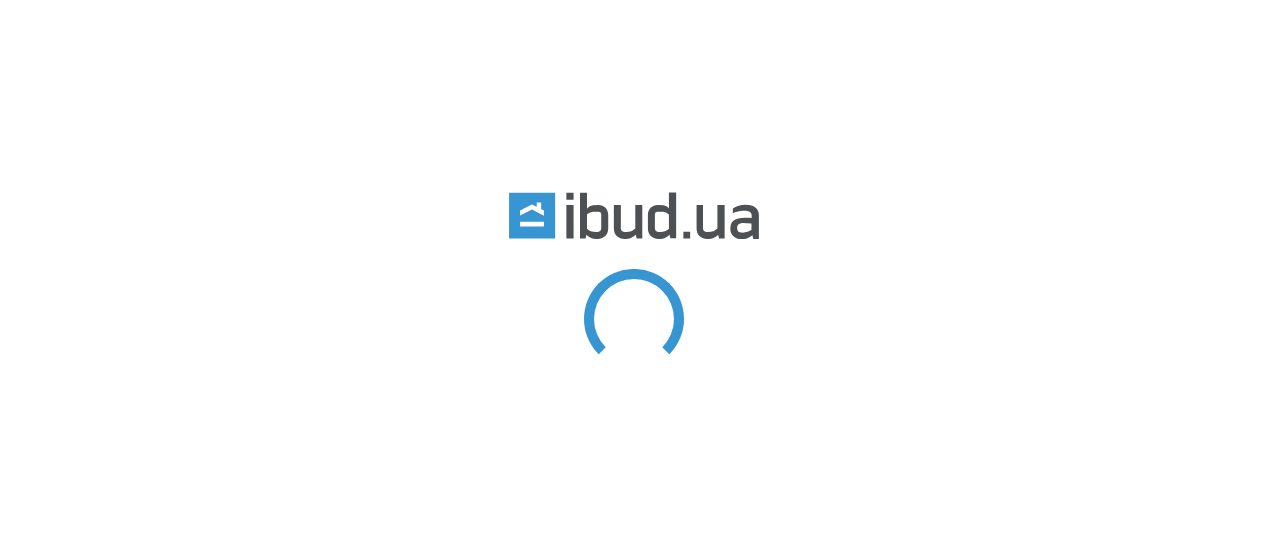 scroll, scrollTop: 0, scrollLeft: 0, axis: both 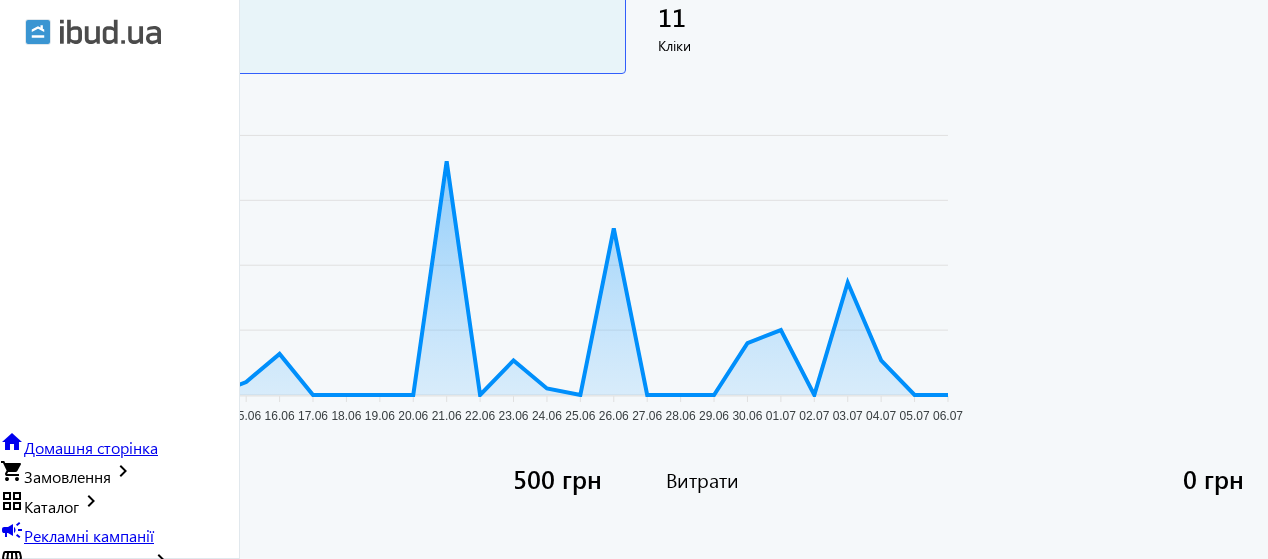 click on "grid_view Каталог keyboard_arrow_right" at bounding box center (51, 506) 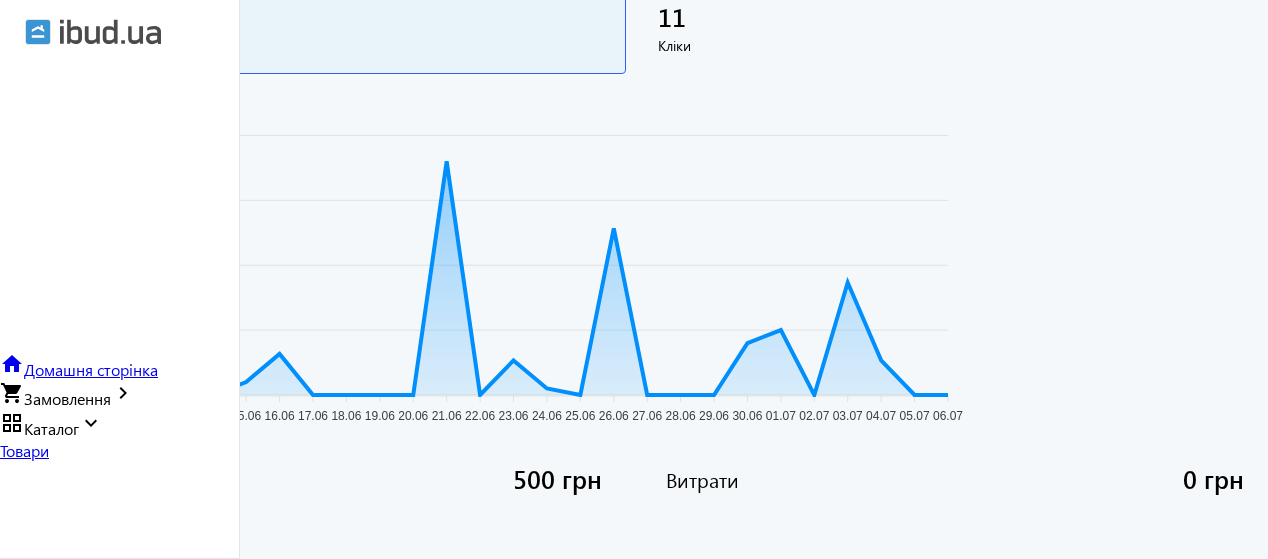 click on "Товари" at bounding box center (119, 613) 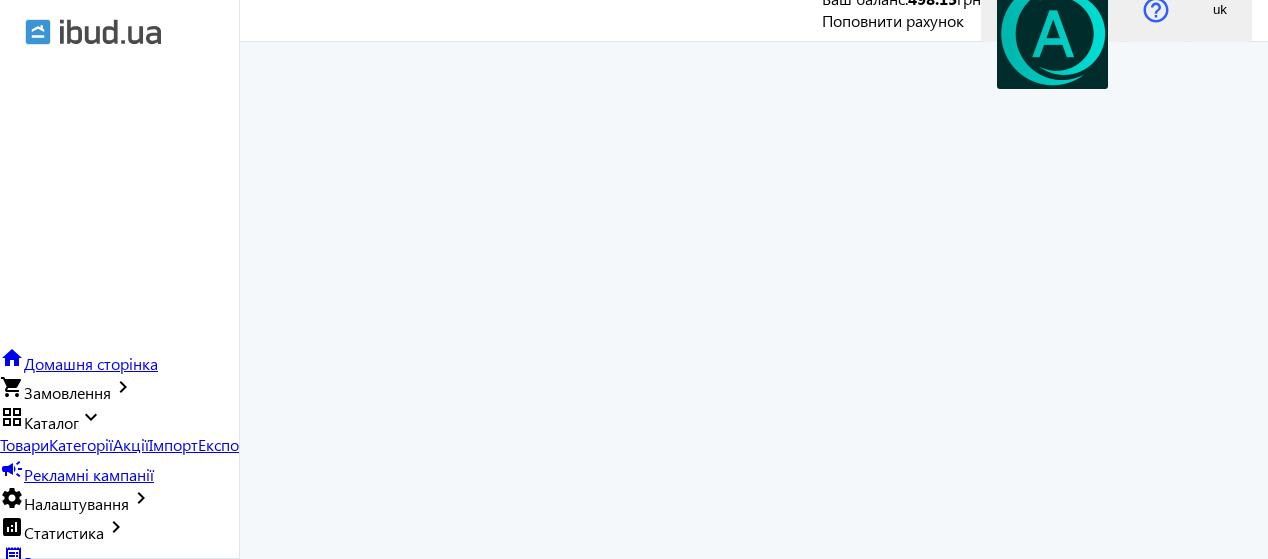scroll, scrollTop: 0, scrollLeft: 0, axis: both 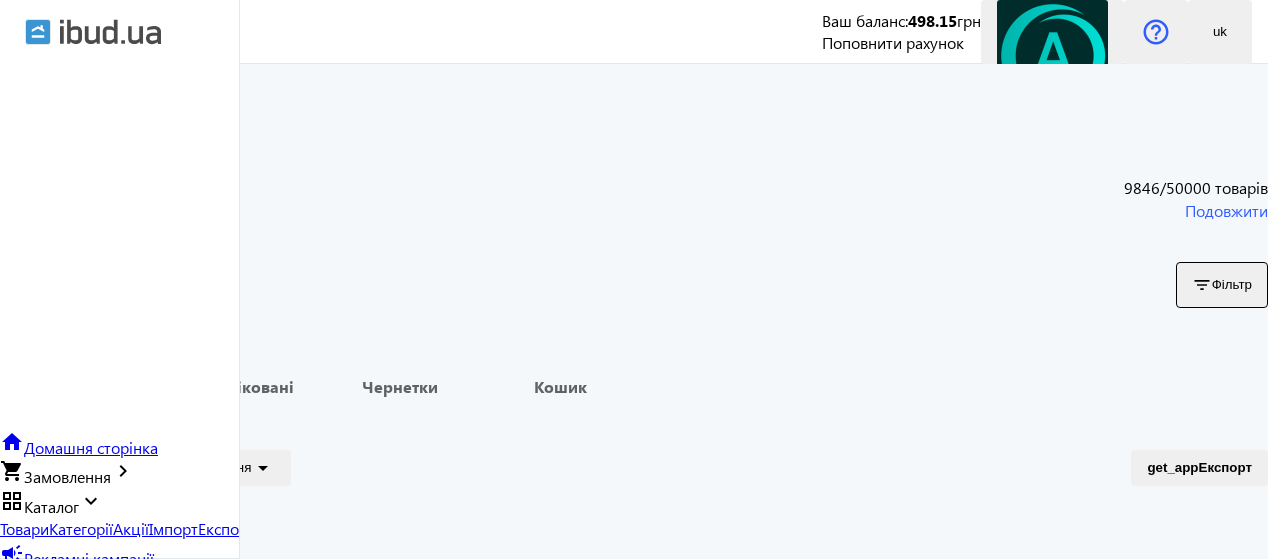 click on "Замовлення" at bounding box center [67, 476] 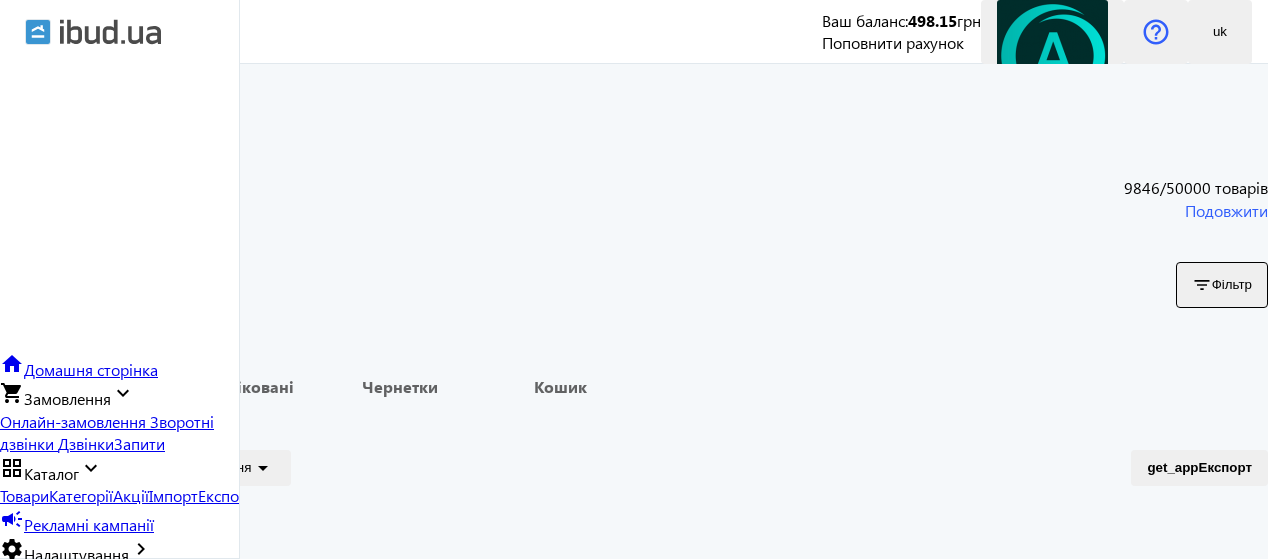 click on "Замовлення" at bounding box center (67, 398) 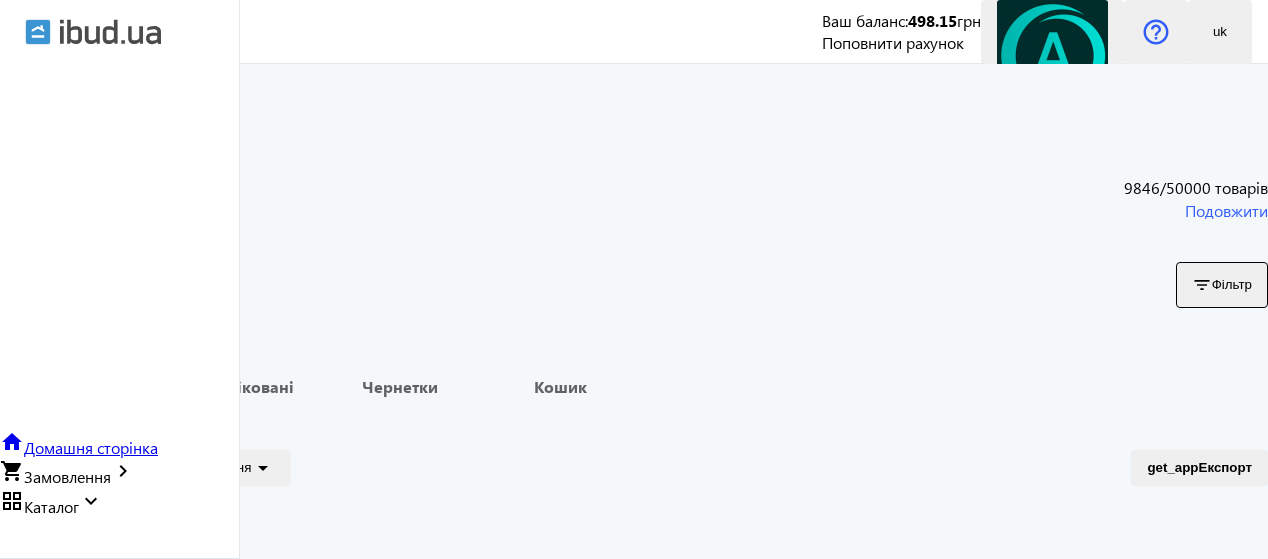 click on "Каталог" at bounding box center (51, 506) 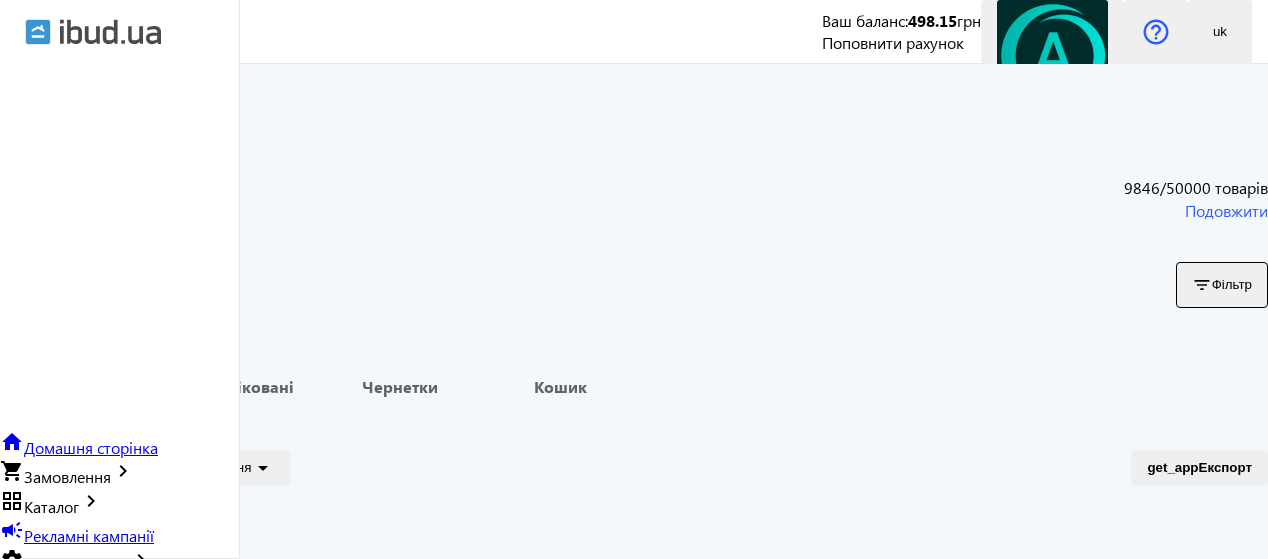 click on "Рекламні кампанії" at bounding box center (89, 535) 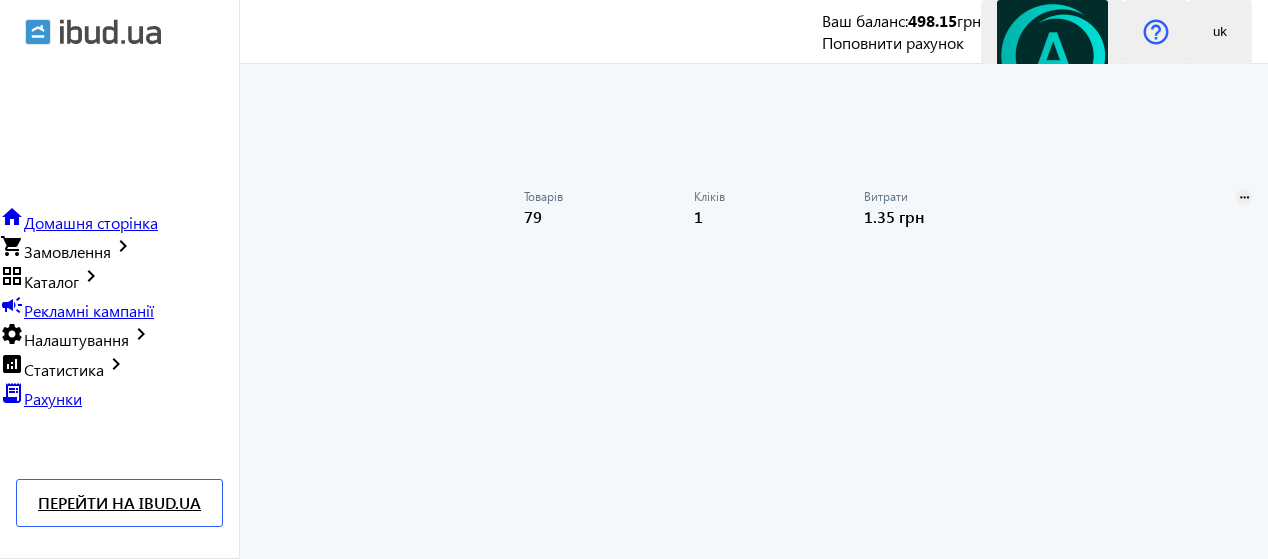 click on "more_horiz" at bounding box center (1244, 198) 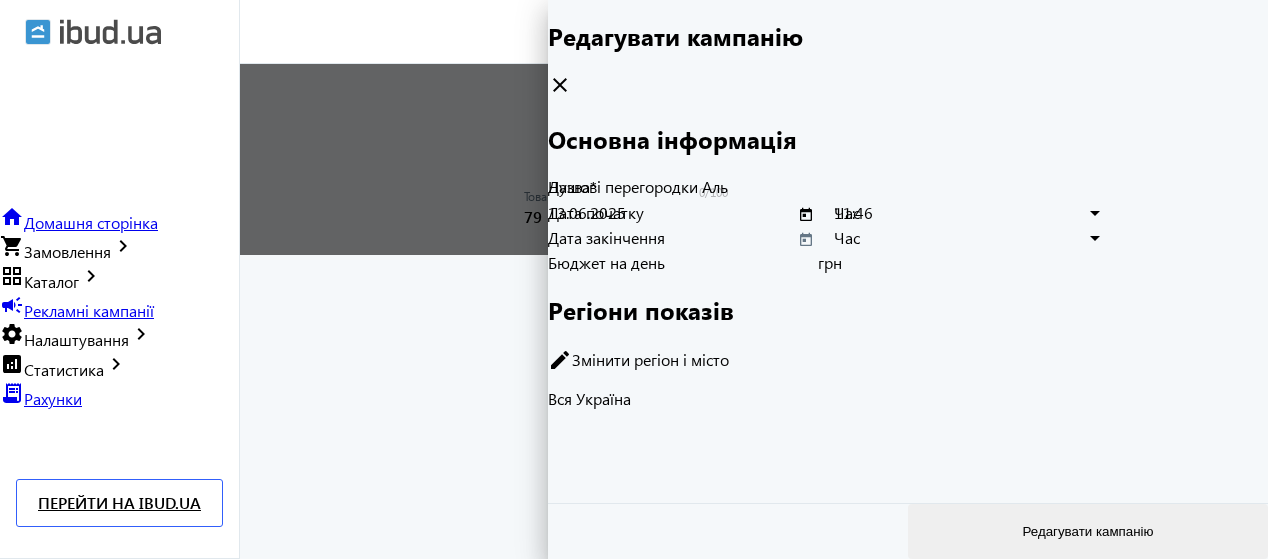 scroll, scrollTop: 0, scrollLeft: 0, axis: both 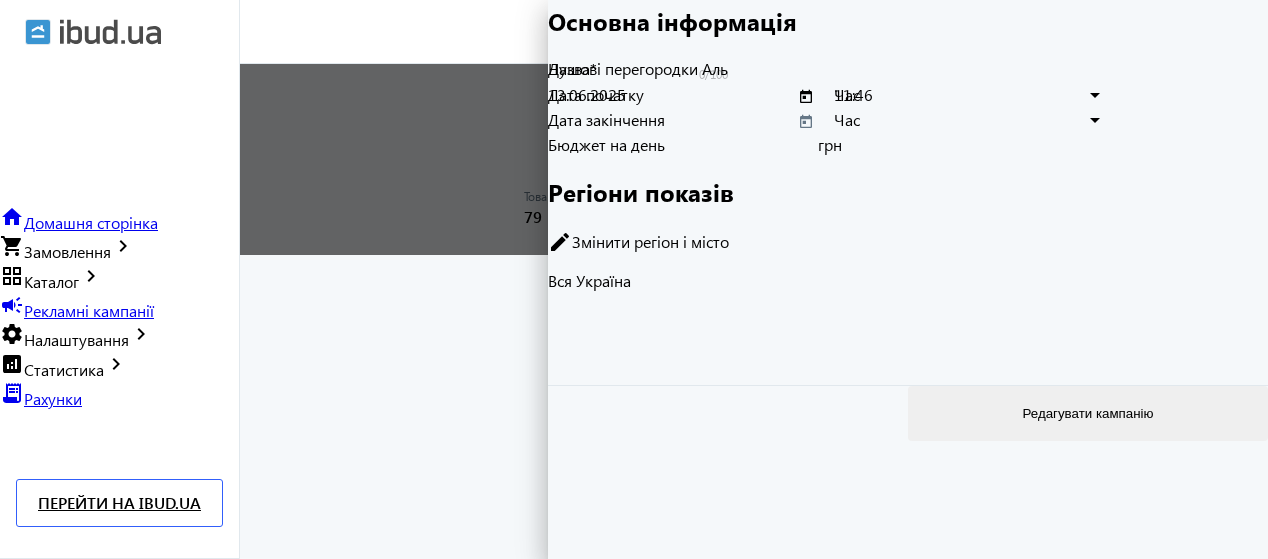 click on "Редагувати кампанію" at bounding box center (1087, 413) 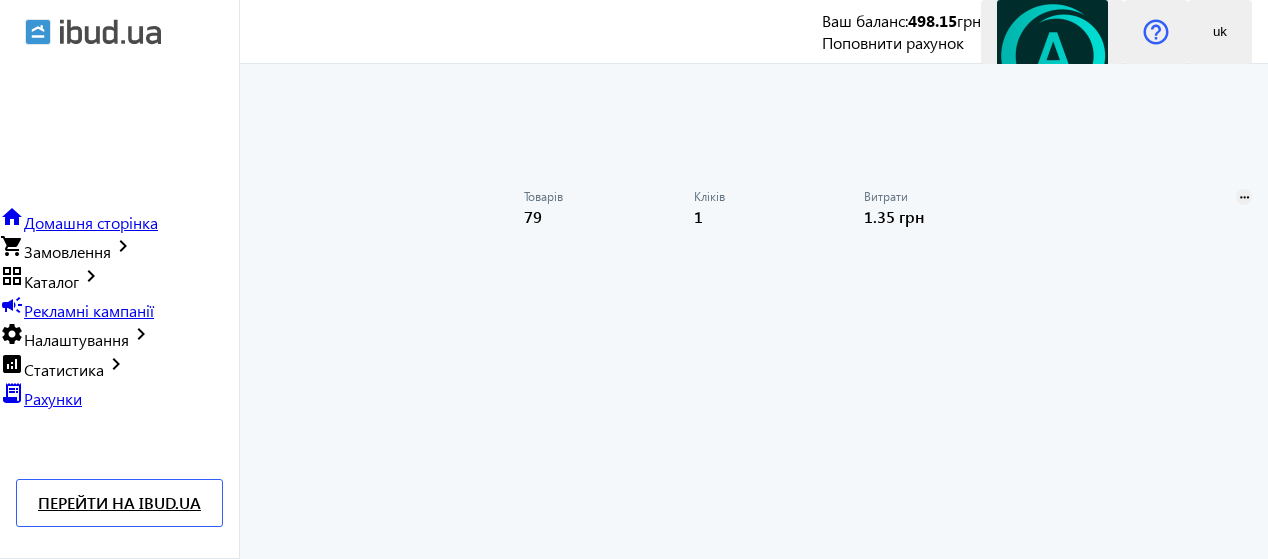 click on "more_horiz" at bounding box center [1244, 198] 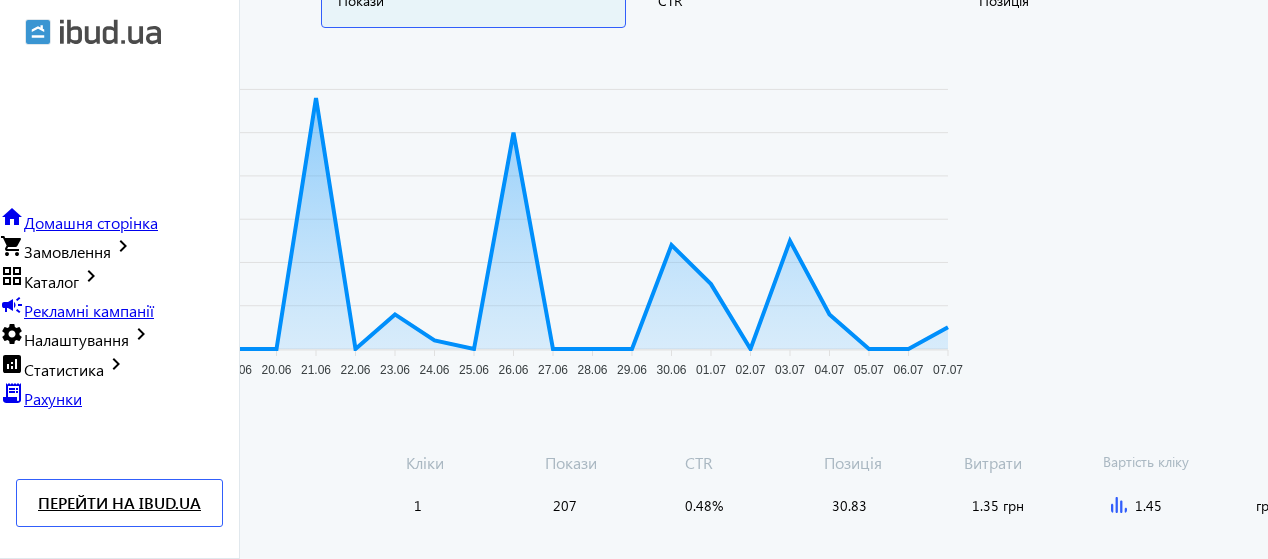scroll, scrollTop: 400, scrollLeft: 0, axis: vertical 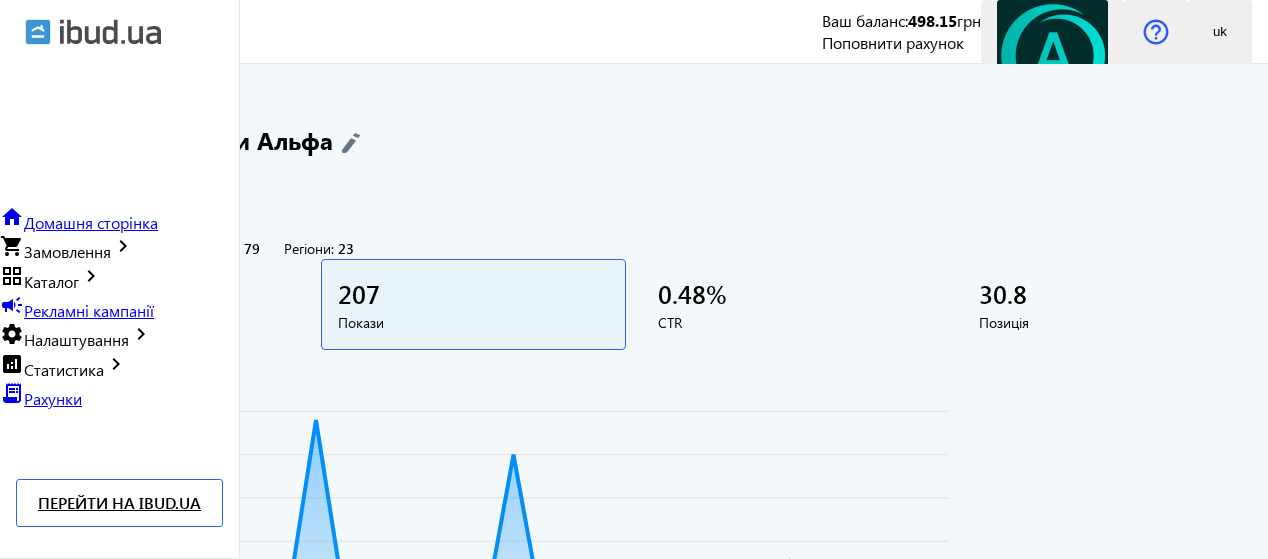 click on "Вибрати" at bounding box center [220, 1028] 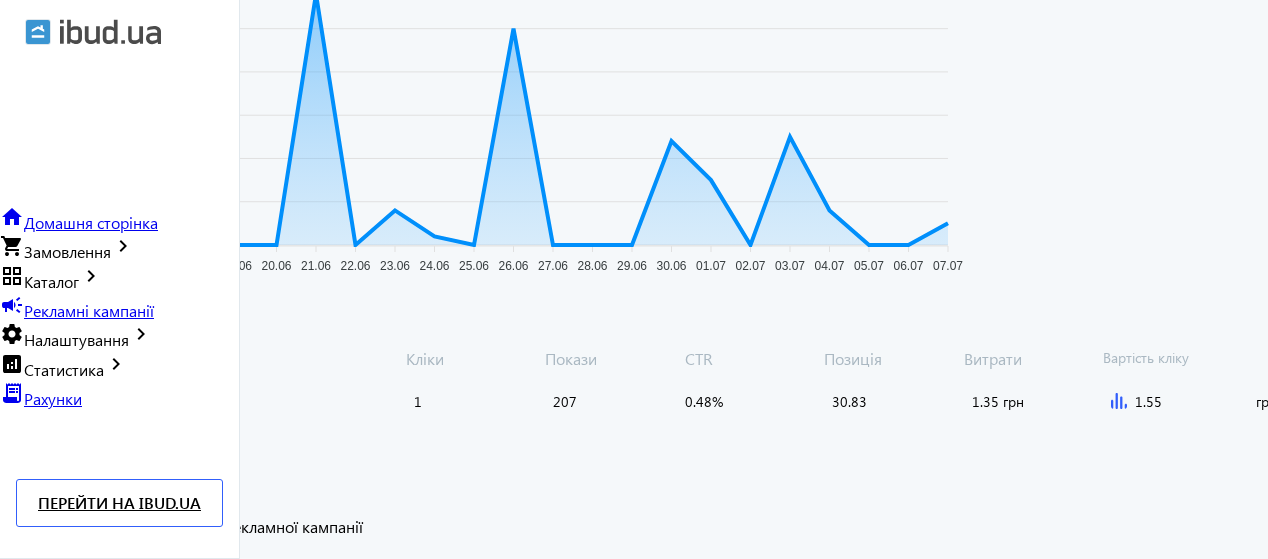 click on "close" at bounding box center (20, 575) 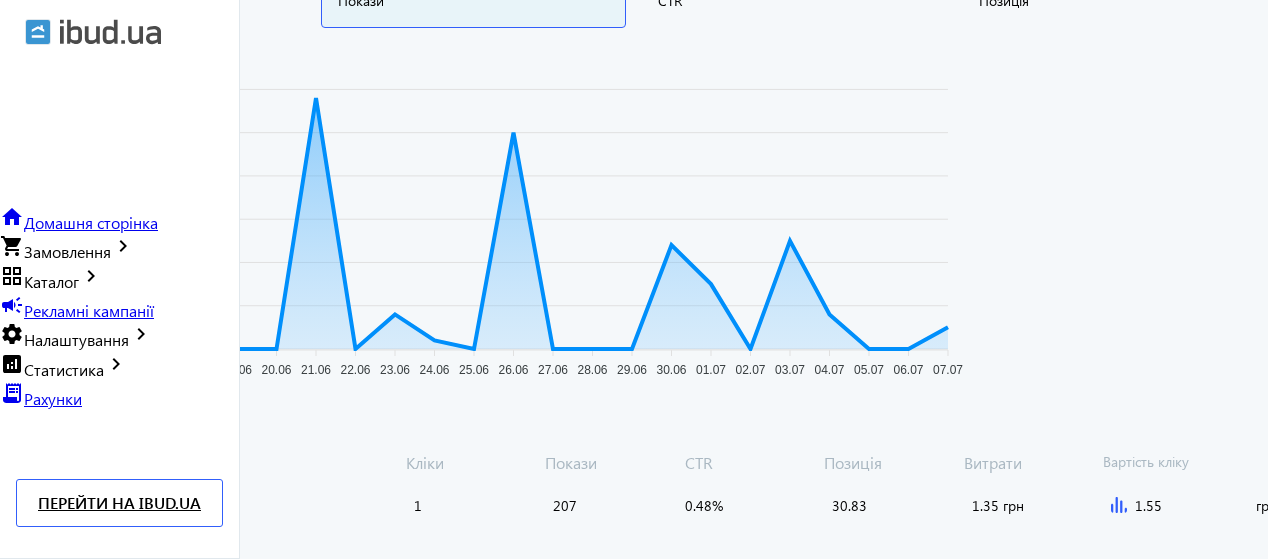 click at bounding box center [1119, 505] 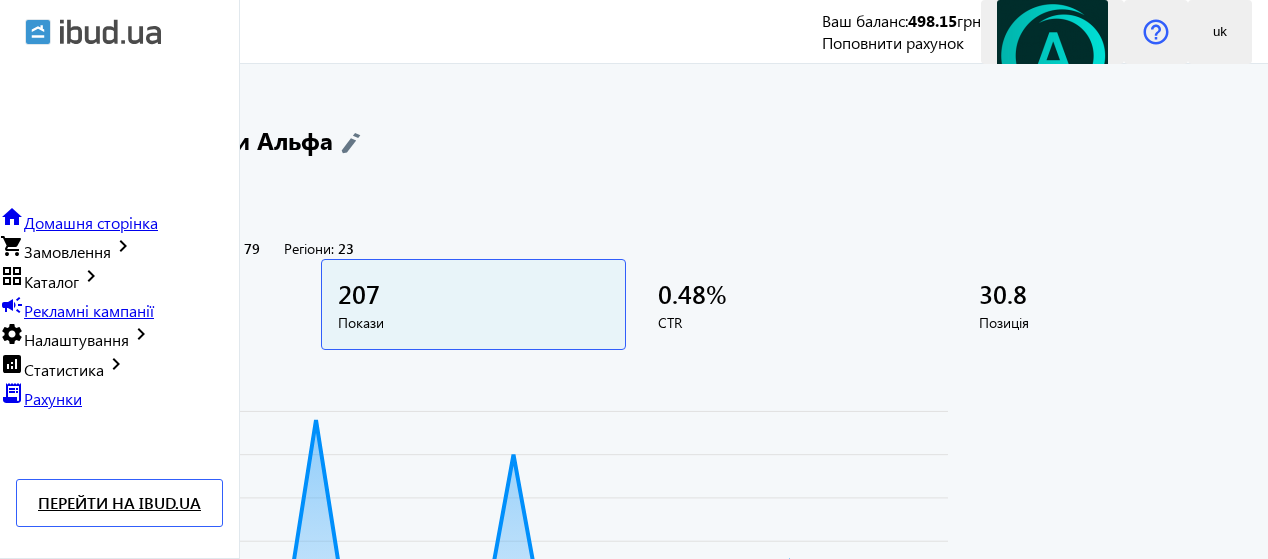 click on "Вибрати" at bounding box center (220, 1028) 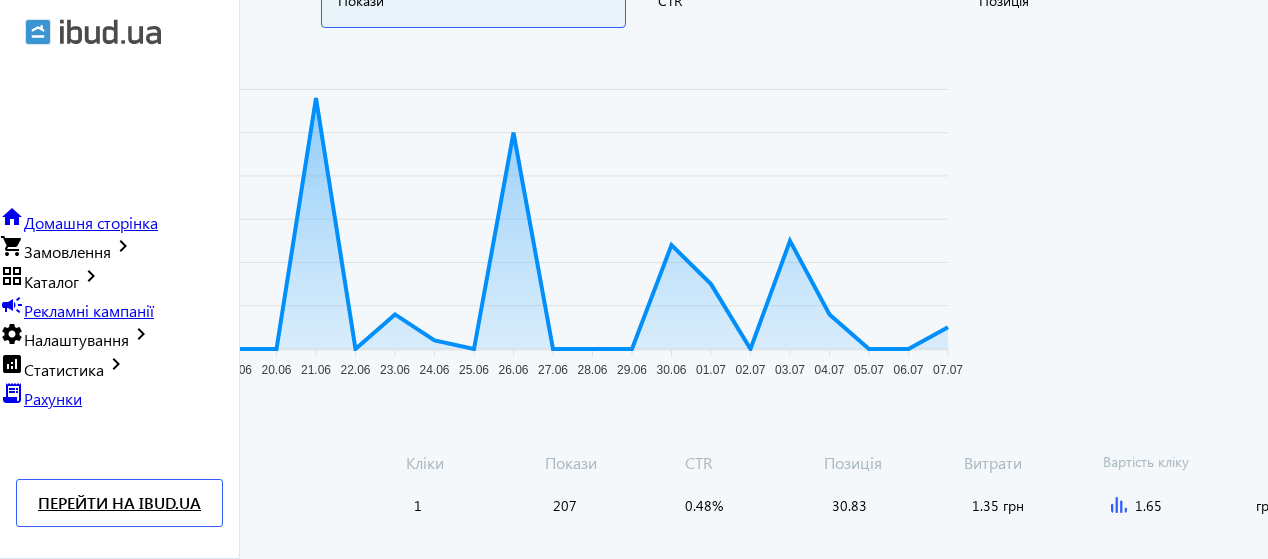 click on "check  Дані успішно оновлено  Змінено плату за клік каталогу рекламної кампанії close" at bounding box center (634, 537) 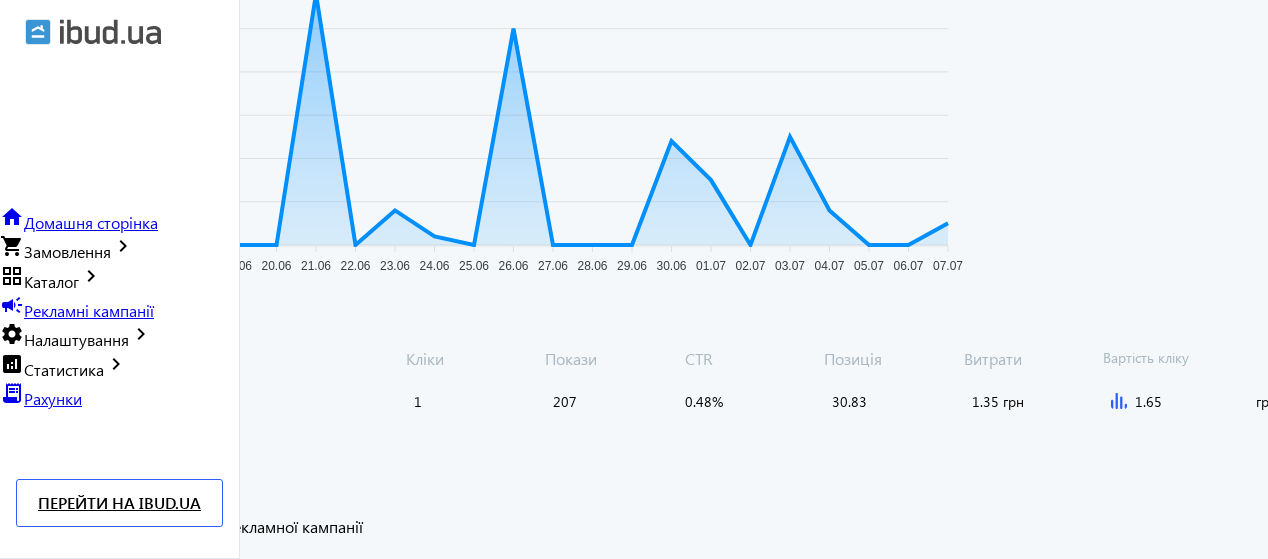 click on "close" at bounding box center [20, 575] 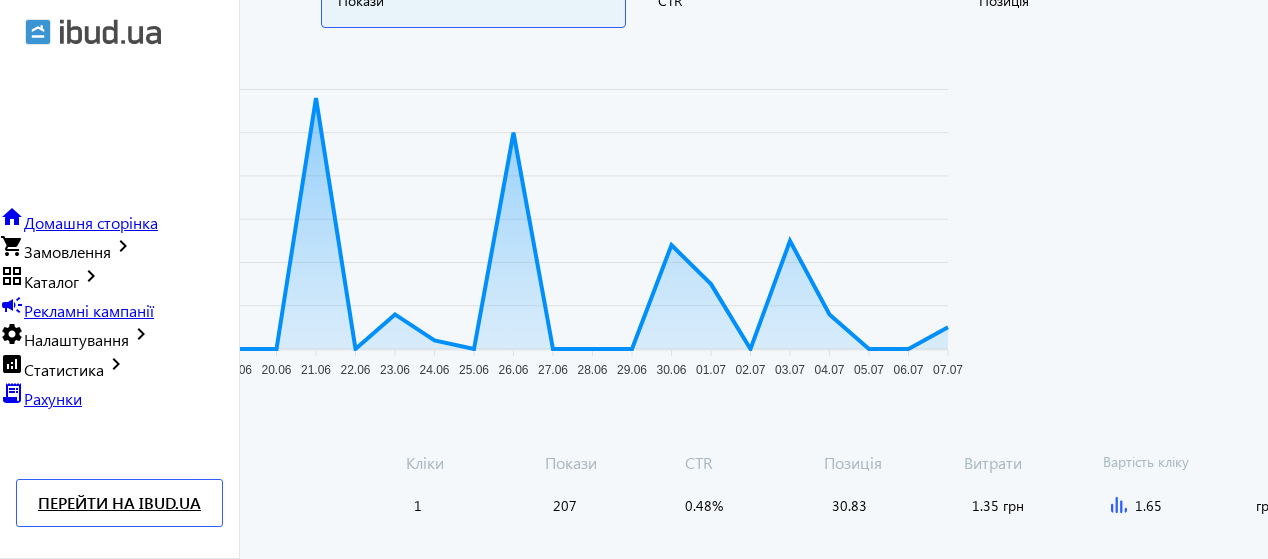 click at bounding box center (1119, 505) 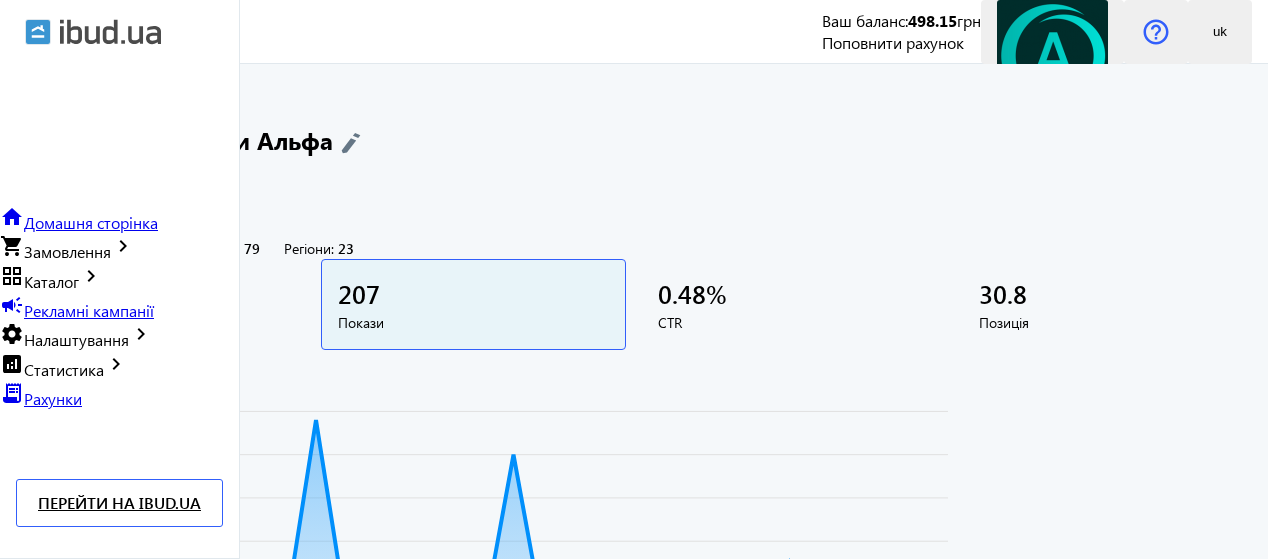 click on "Вибрати" at bounding box center [220, 1028] 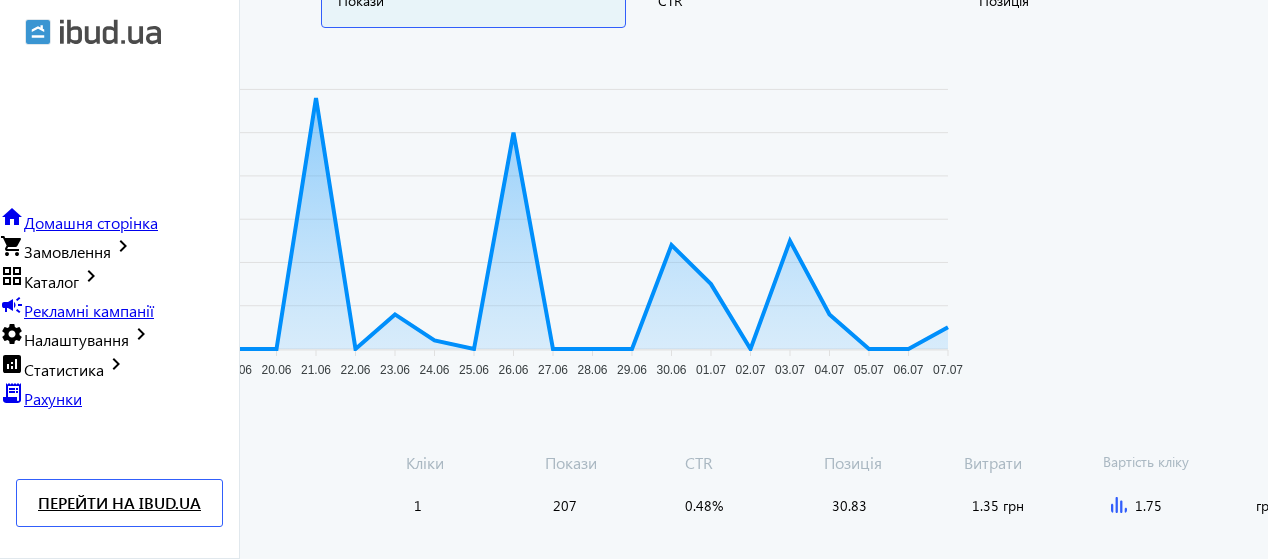 click on "check  Дані успішно оновлено  Змінено плату за клік каталогу рекламної кампанії close" at bounding box center [634, 537] 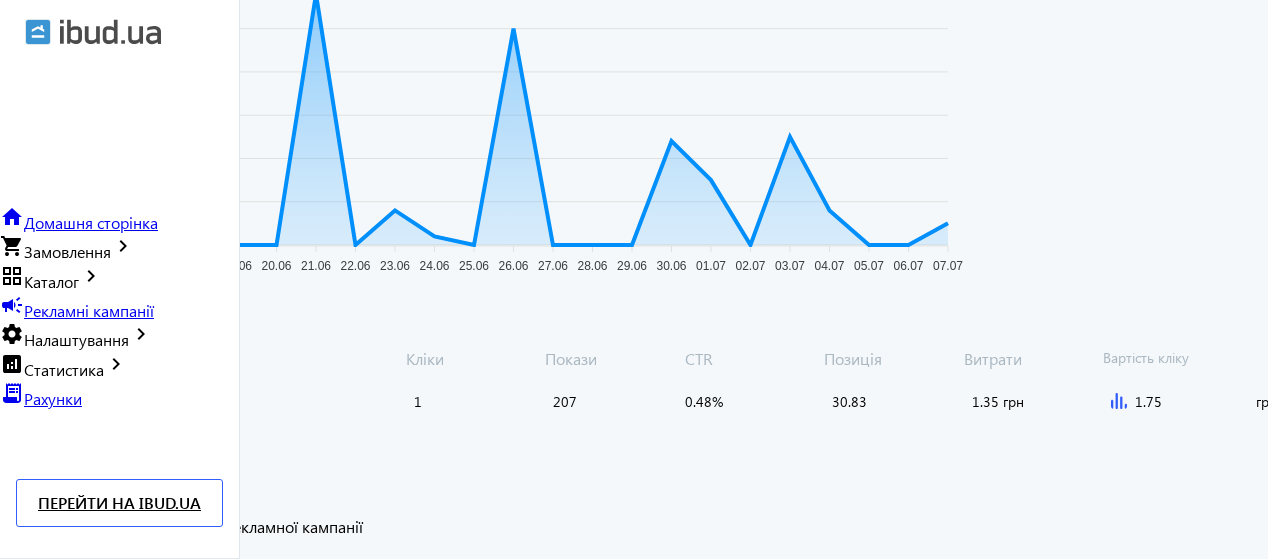 click on "close" at bounding box center (20, 575) 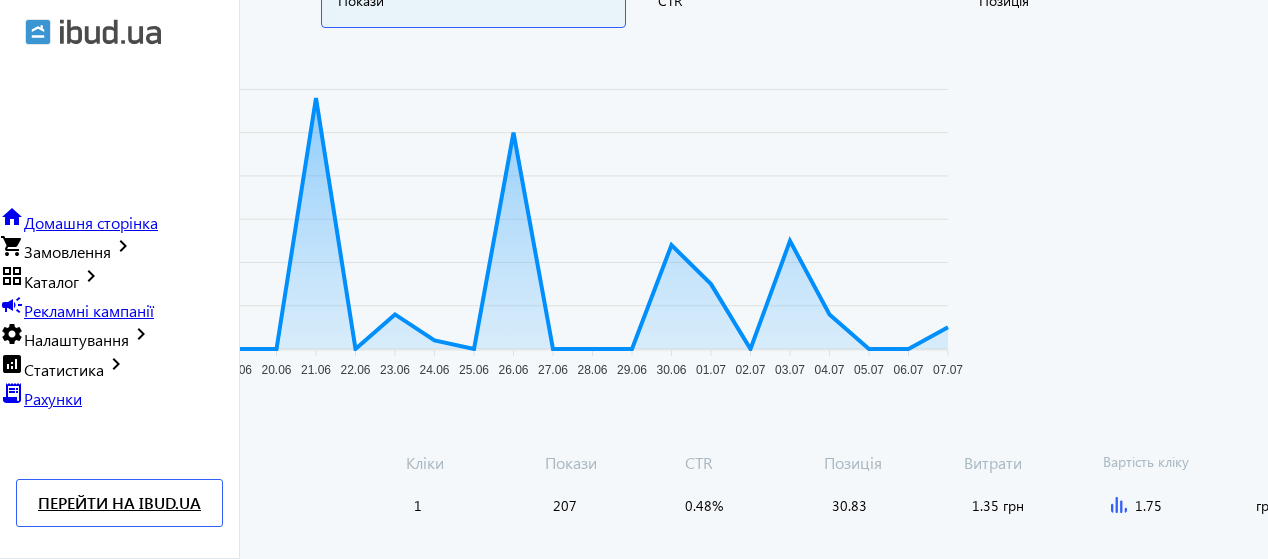 click on "1.75 грн" at bounding box center (1185, 505) 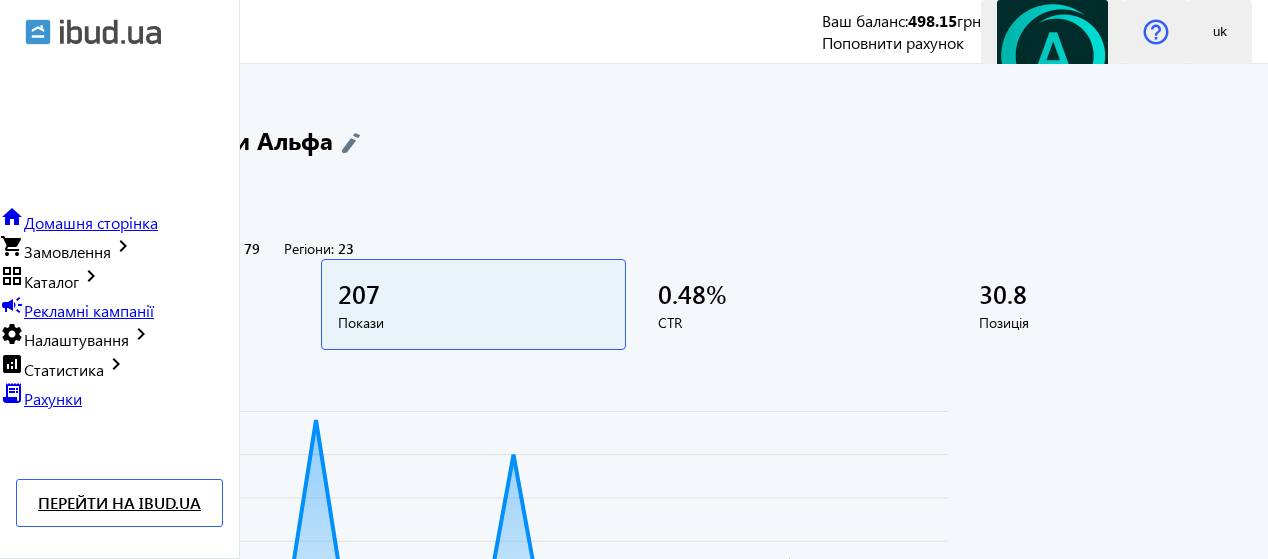 click on "Вибрати" at bounding box center [220, 1028] 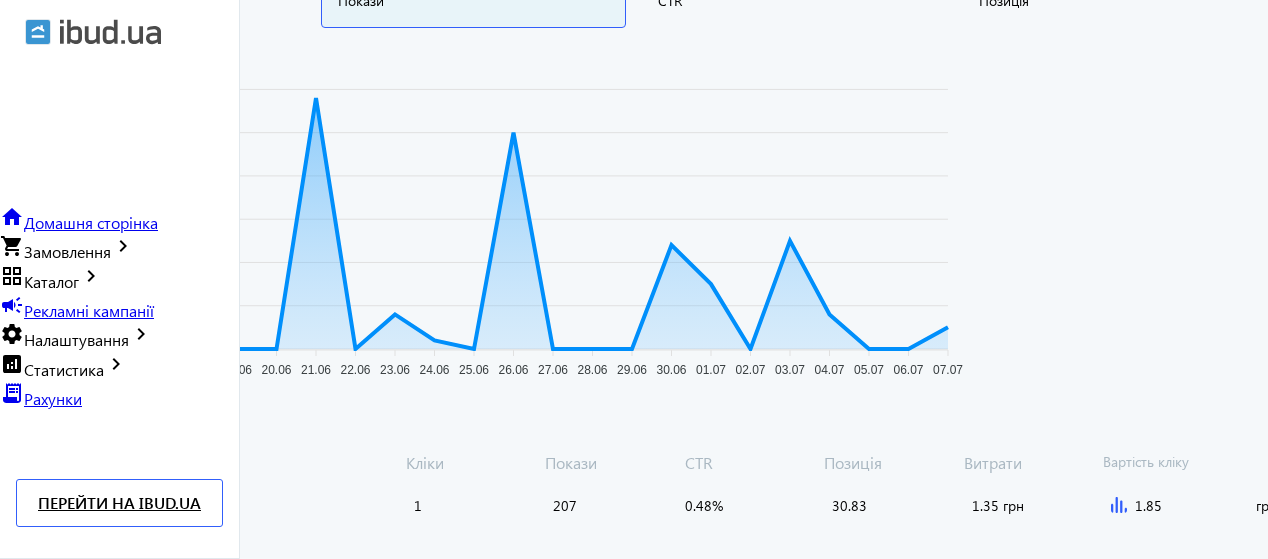 click on "check  Дані успішно оновлено  Змінено плату за клік каталогу рекламної кампанії close" at bounding box center [634, 537] 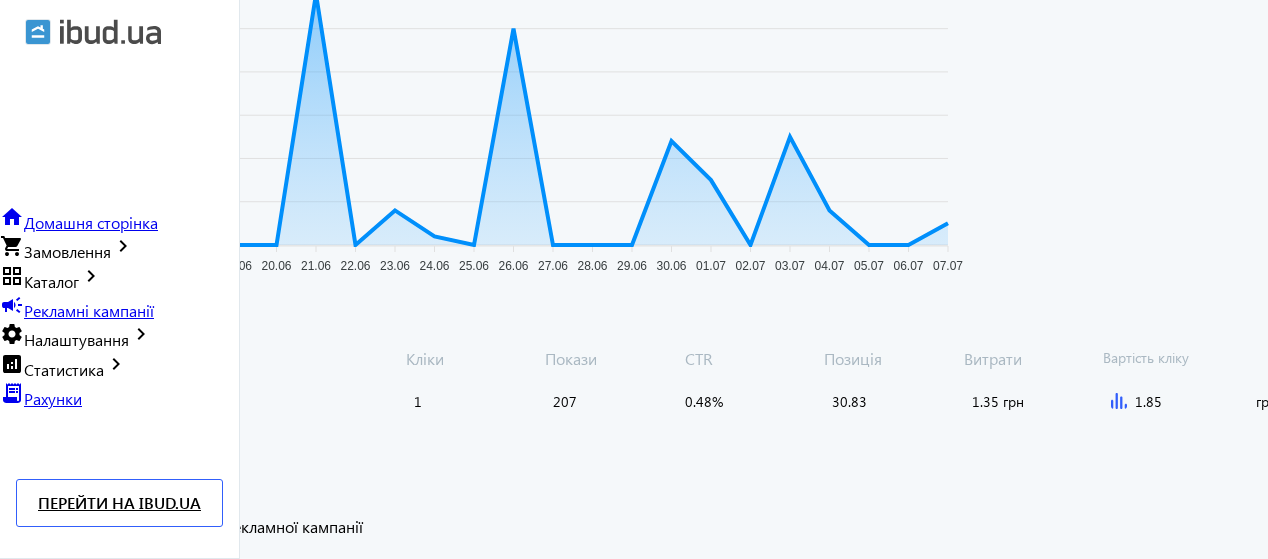 click on "close" at bounding box center [20, 575] 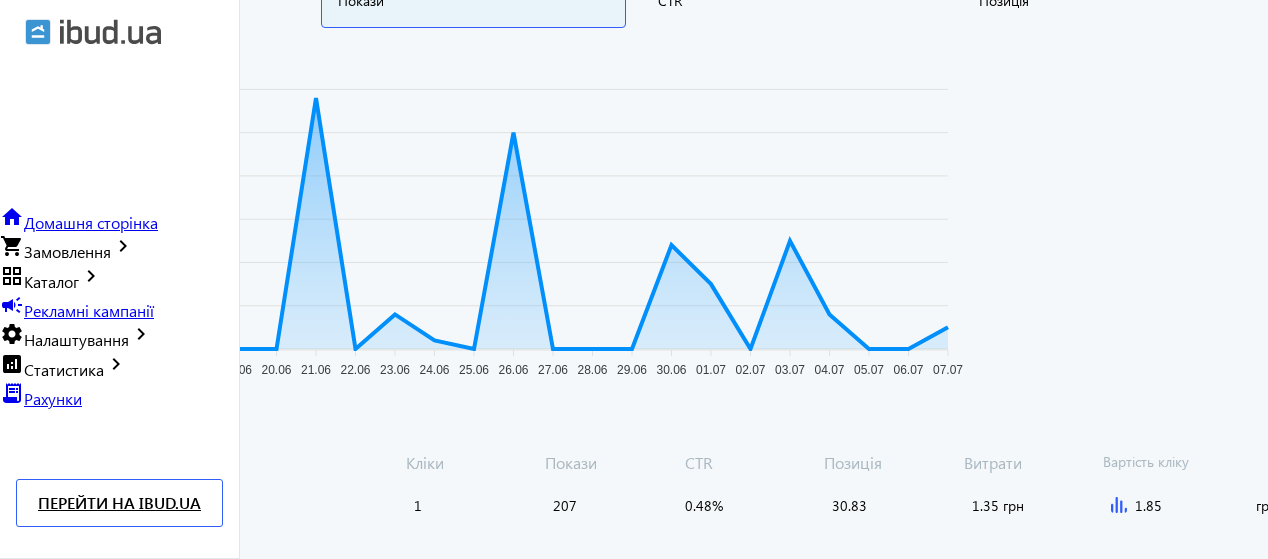 click at bounding box center [1119, 505] 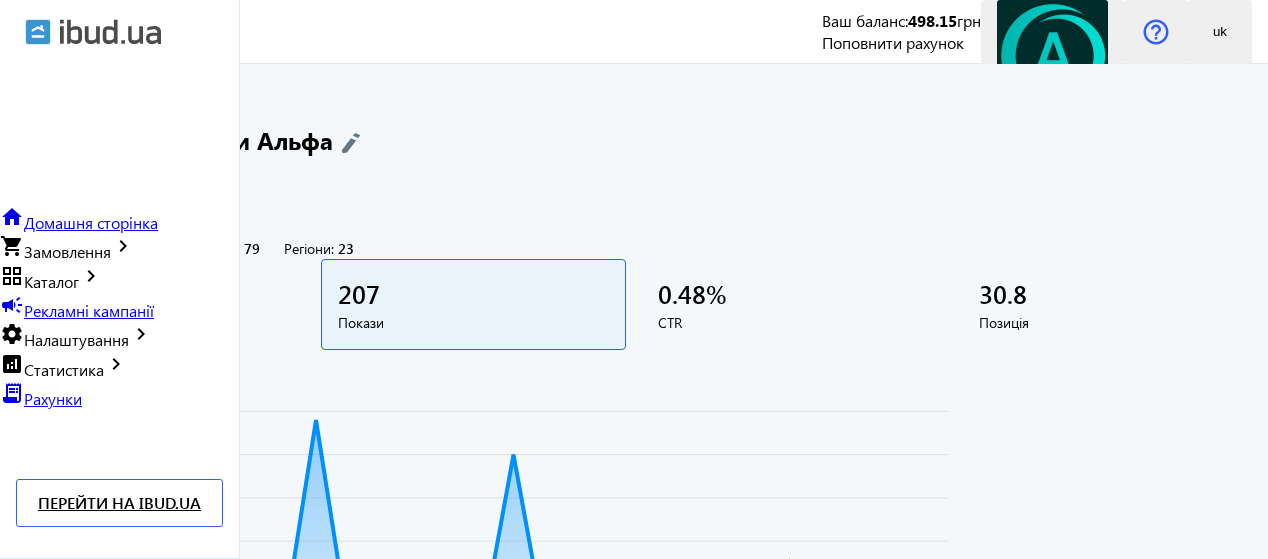click on "Вибрати" at bounding box center (220, 1028) 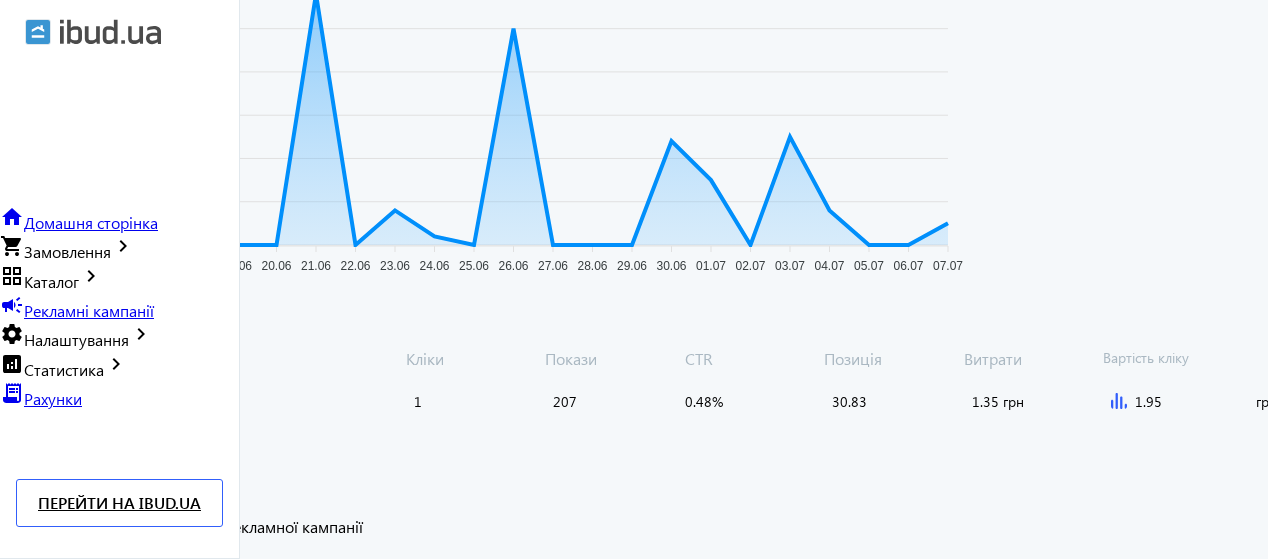 click on "close" at bounding box center (20, 575) 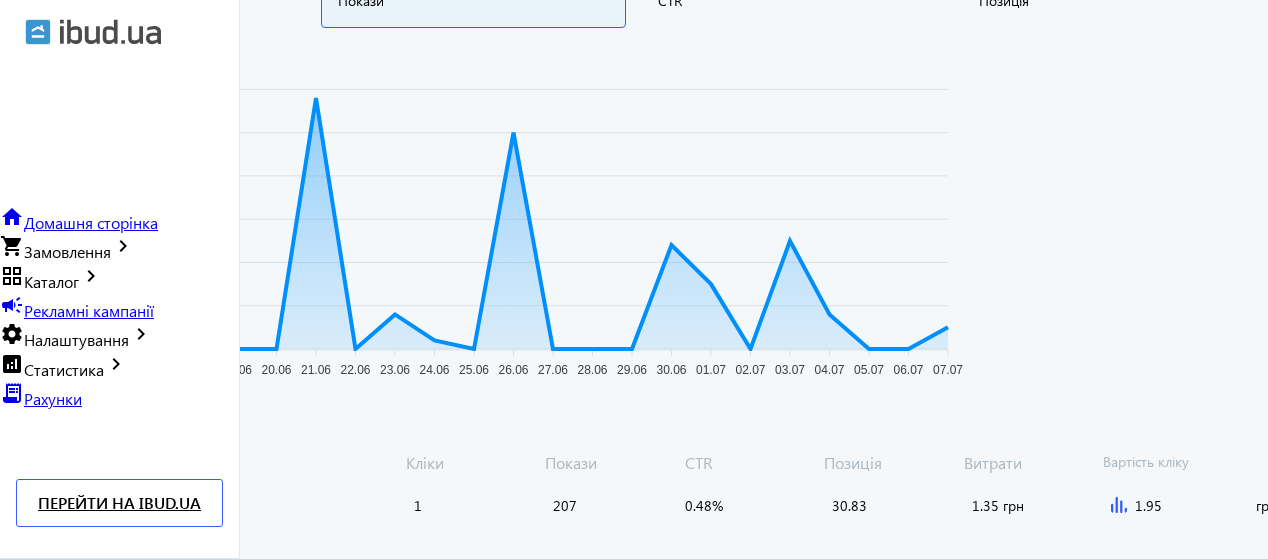 click at bounding box center [1119, 505] 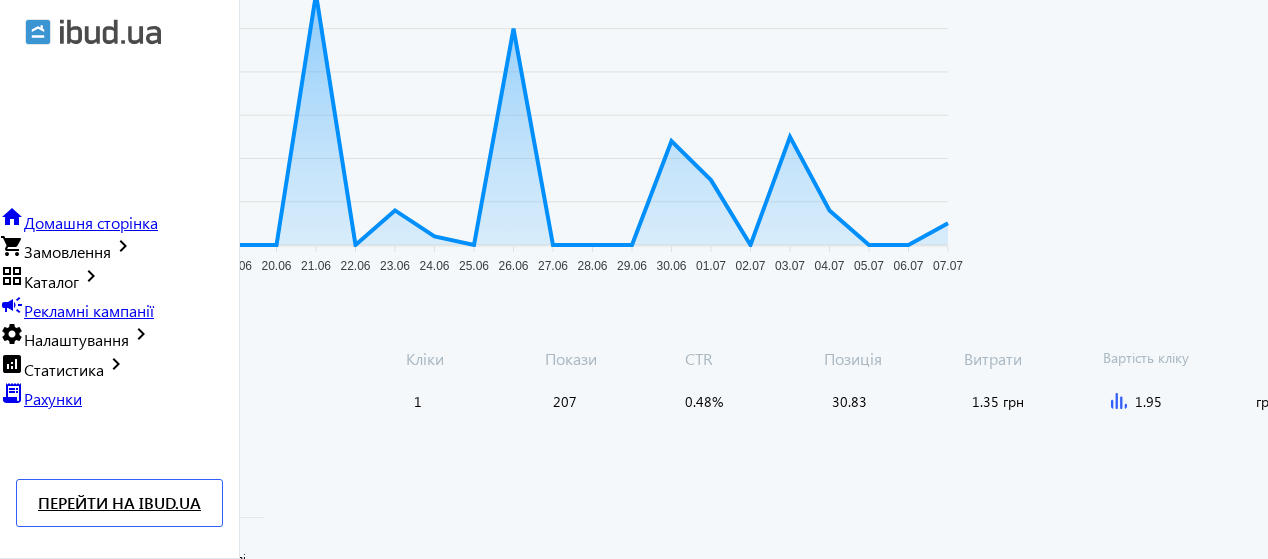 scroll, scrollTop: 0, scrollLeft: 0, axis: both 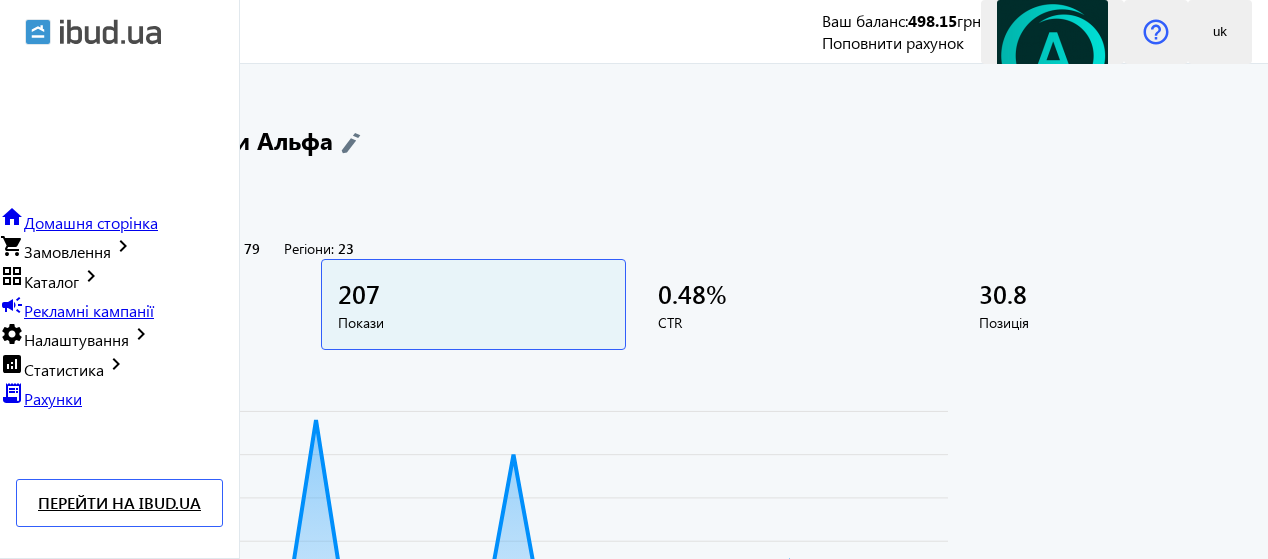 click on "Вибрати" at bounding box center (220, 1028) 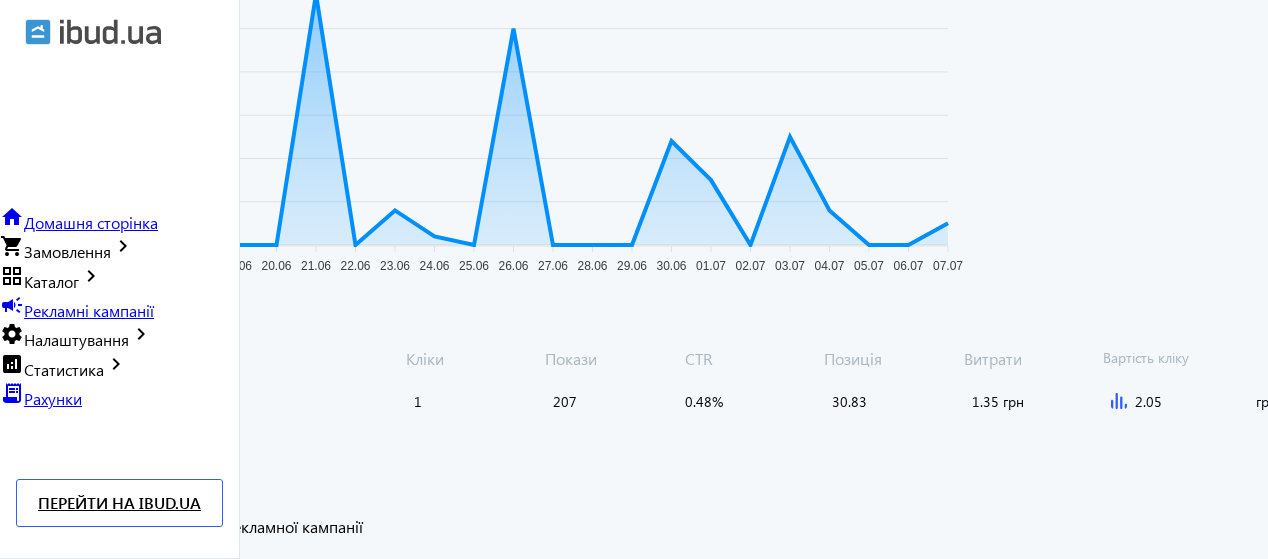 click on "close" at bounding box center (20, 575) 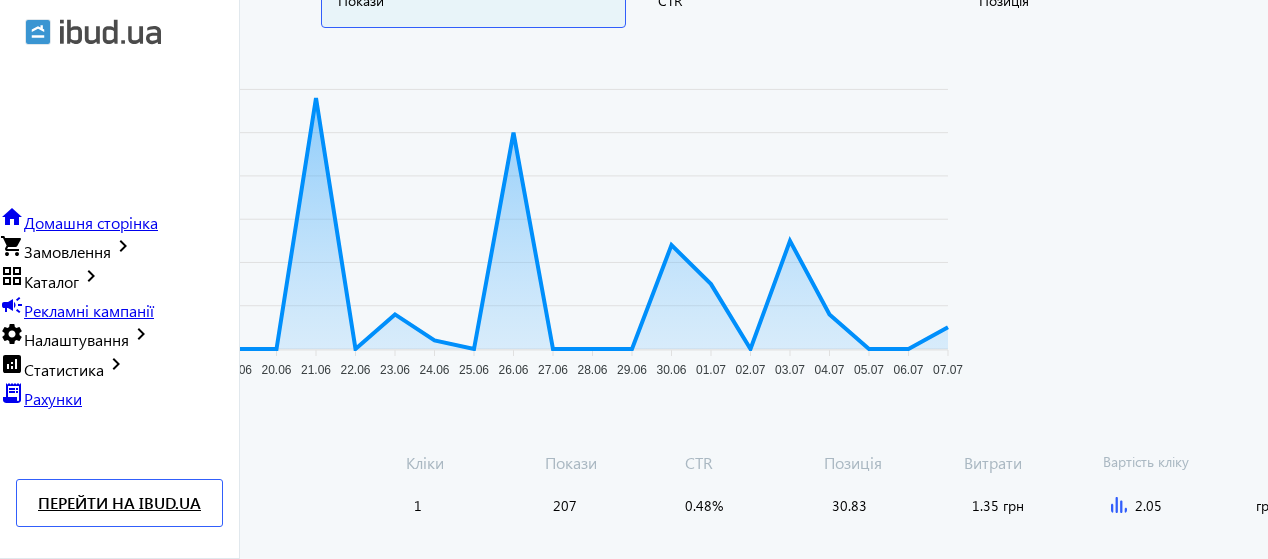 click at bounding box center (1119, 505) 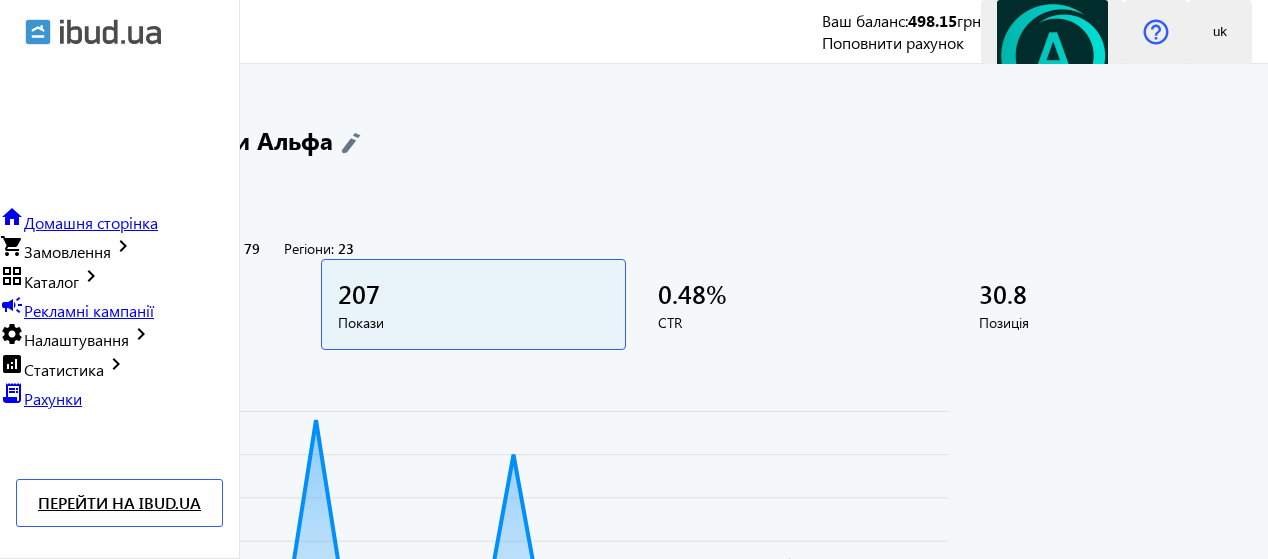 click on "Вибрати" at bounding box center (220, 1028) 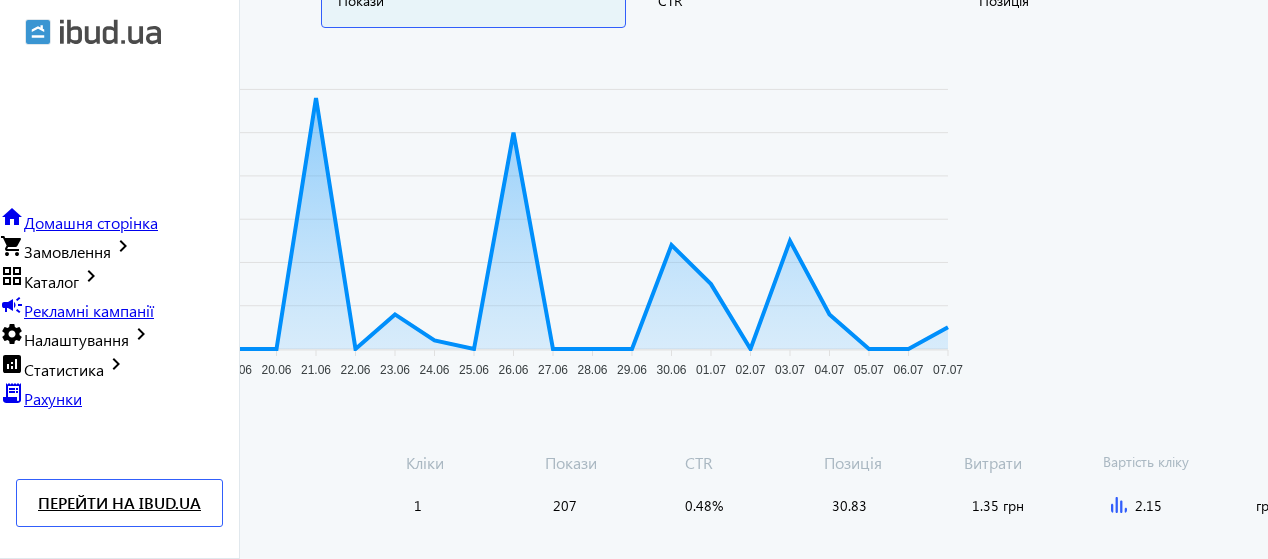 click on "check  Дані успішно оновлено  Змінено плату за клік каталогу рекламної кампанії close" at bounding box center (634, 537) 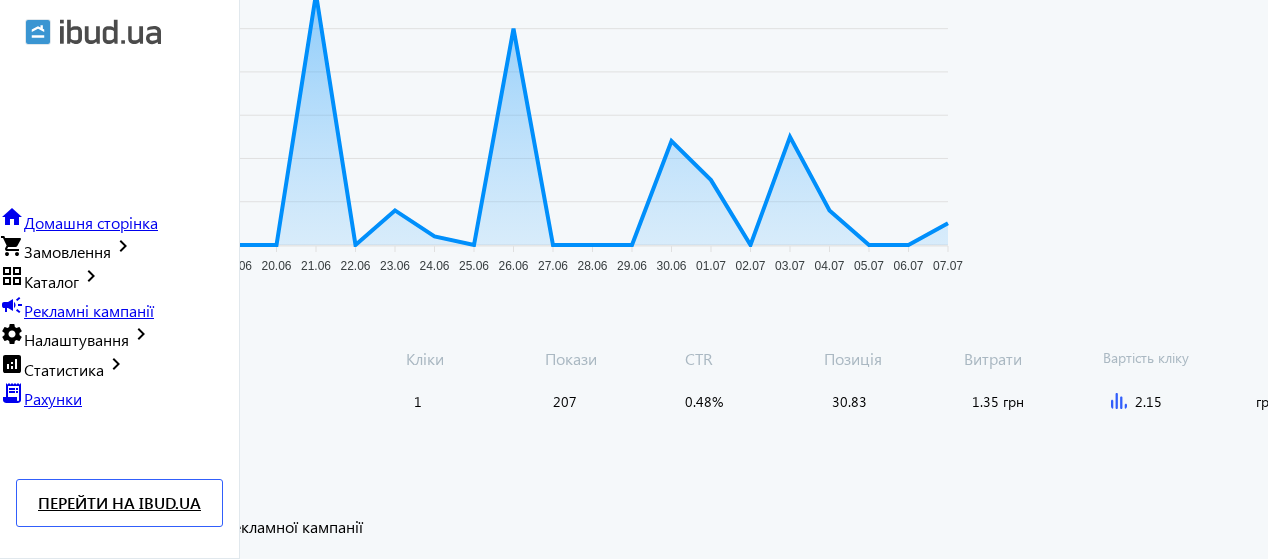 click on "close" at bounding box center (20, 575) 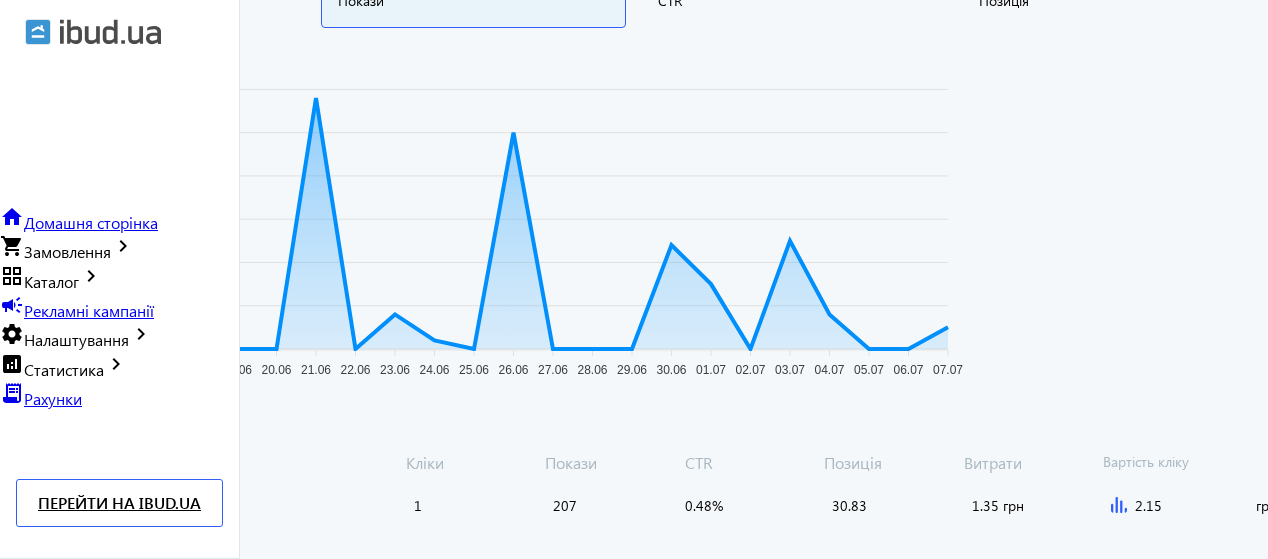 click at bounding box center (1119, 505) 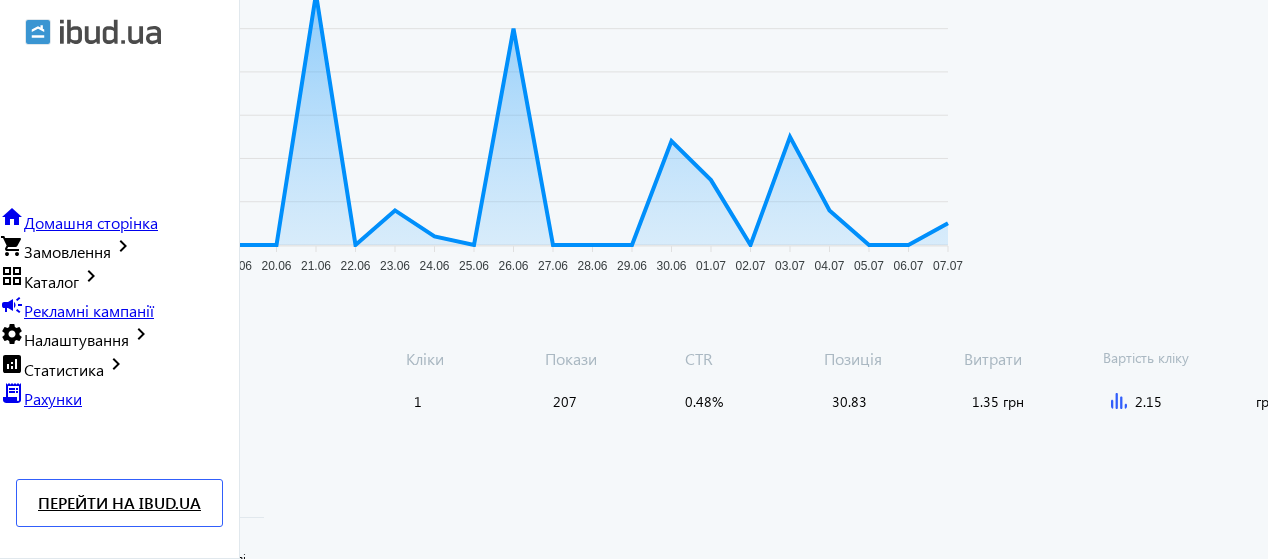 scroll, scrollTop: 0, scrollLeft: 0, axis: both 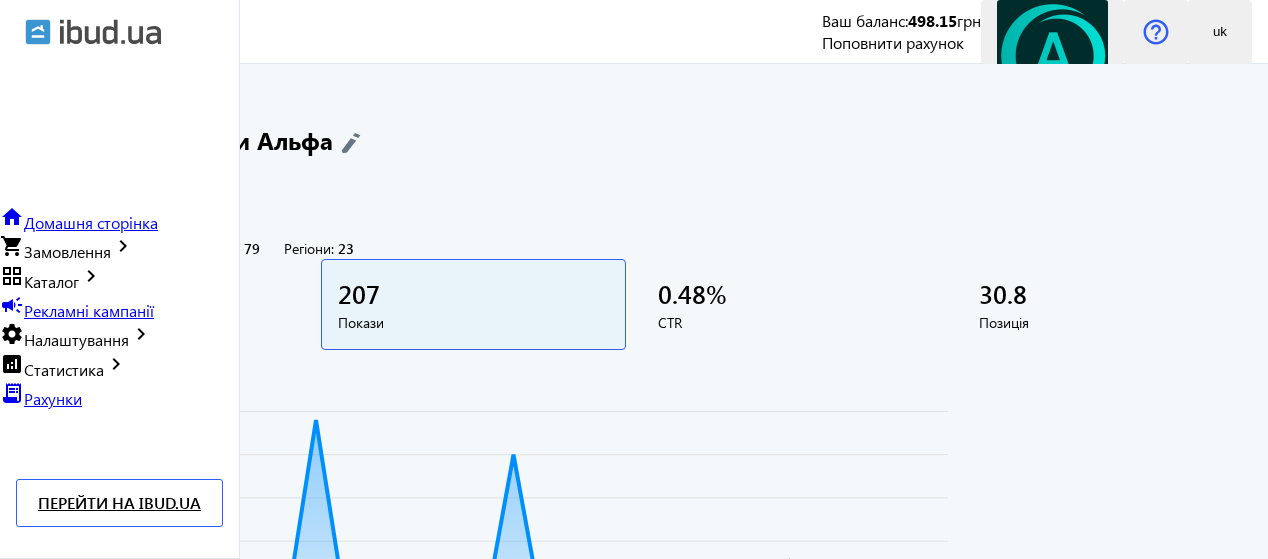click on "Вибрати" at bounding box center [220, 1028] 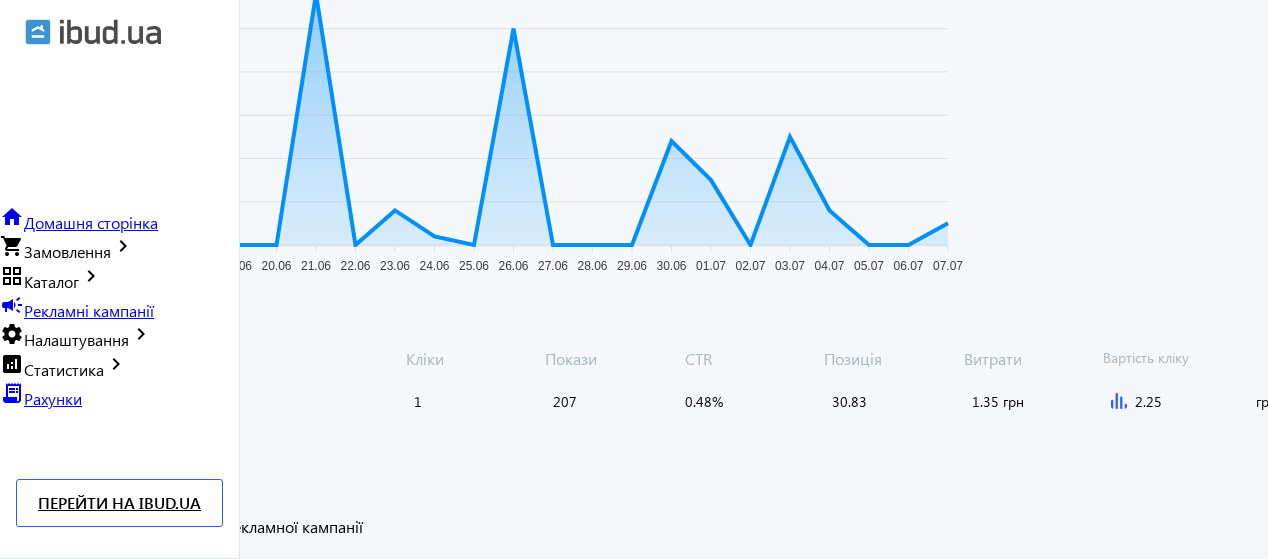 click on "close" at bounding box center [20, 575] 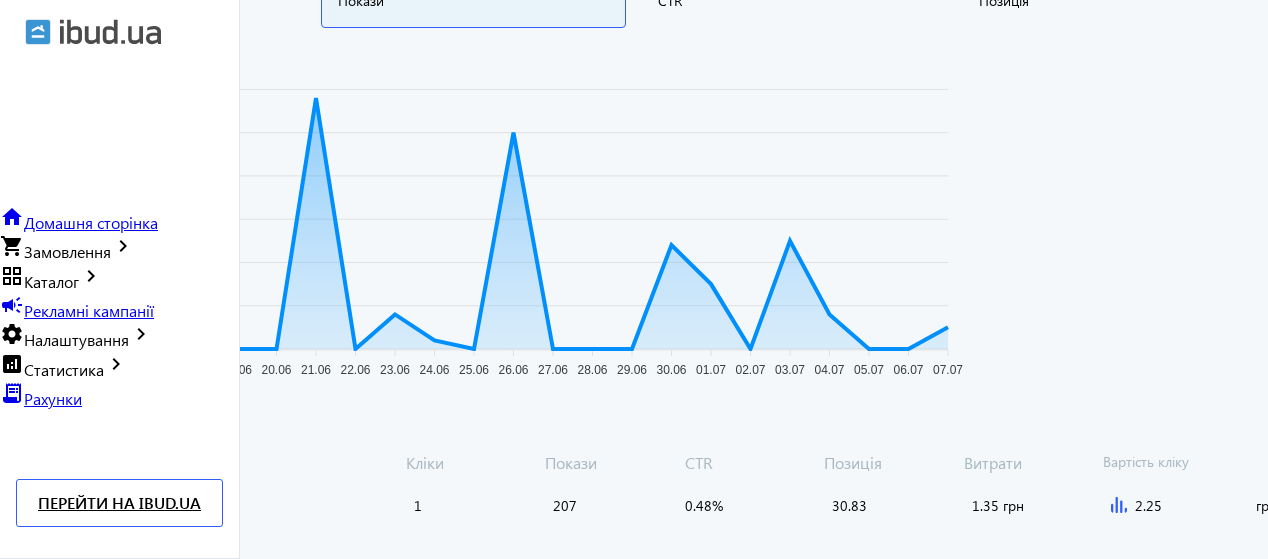 click at bounding box center (1119, 505) 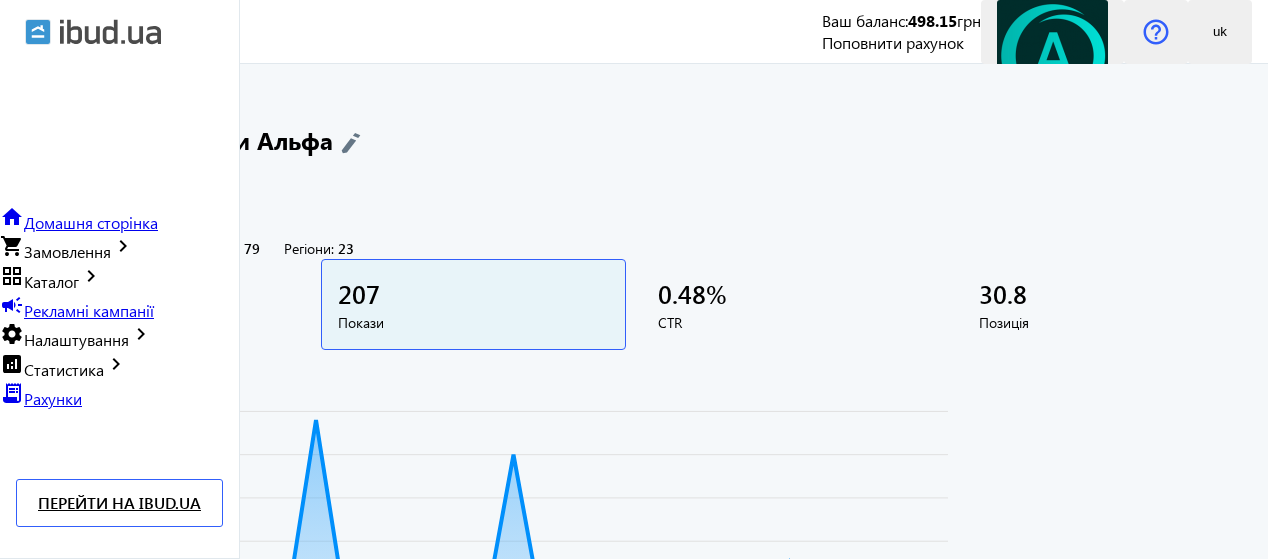 click on "Вибрати" at bounding box center [220, 1028] 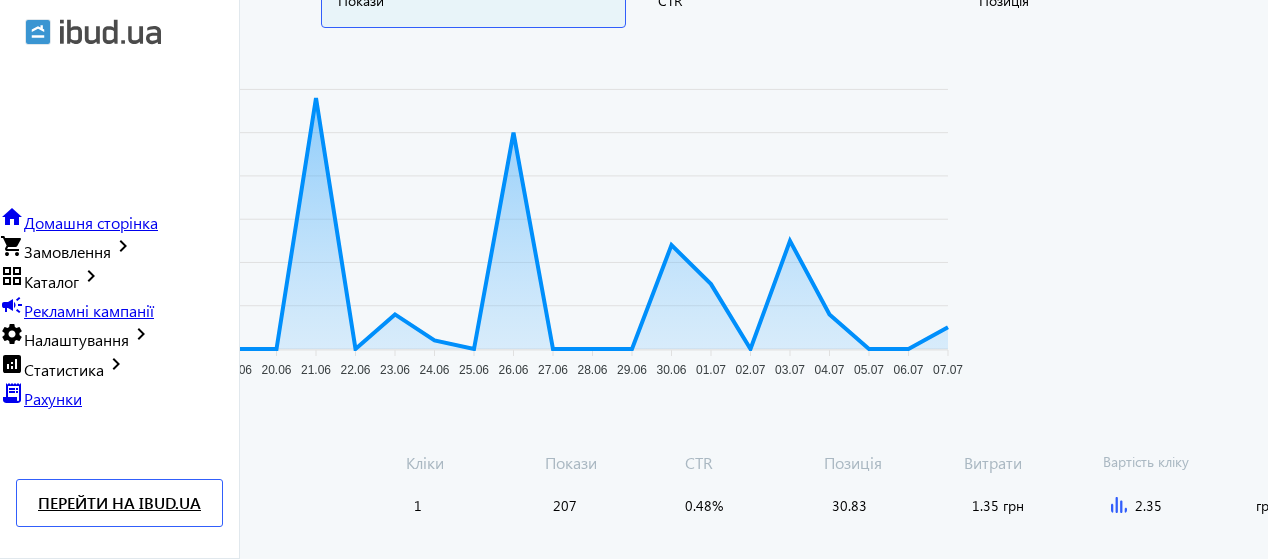click on "check  Дані успішно оновлено  Змінено плату за клік каталогу рекламної кампанії close" at bounding box center (634, 537) 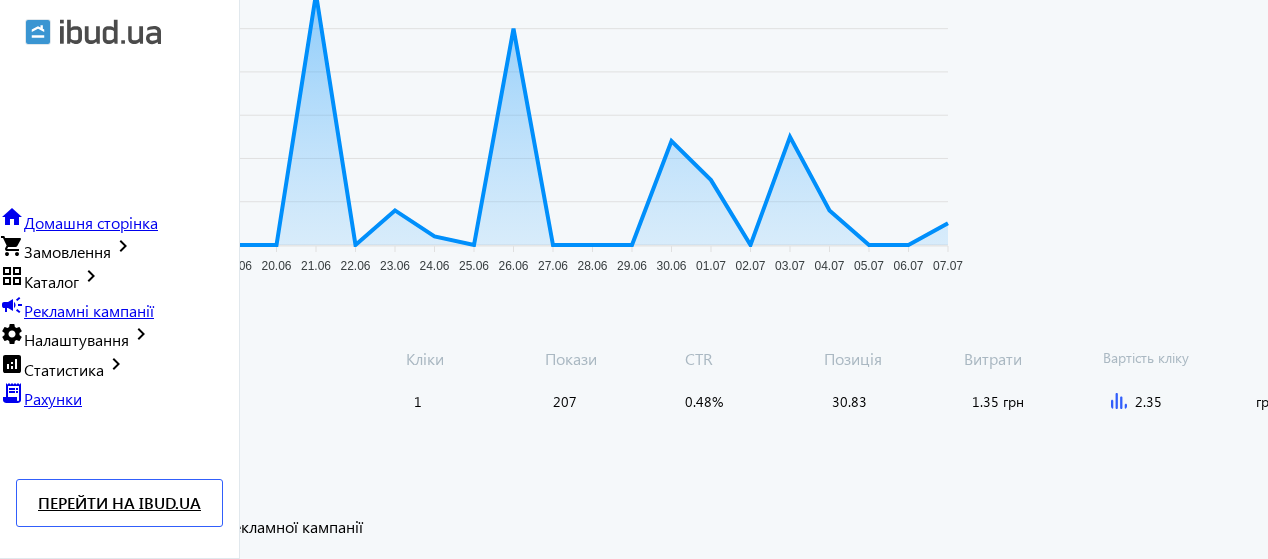 click on "close" at bounding box center (20, 575) 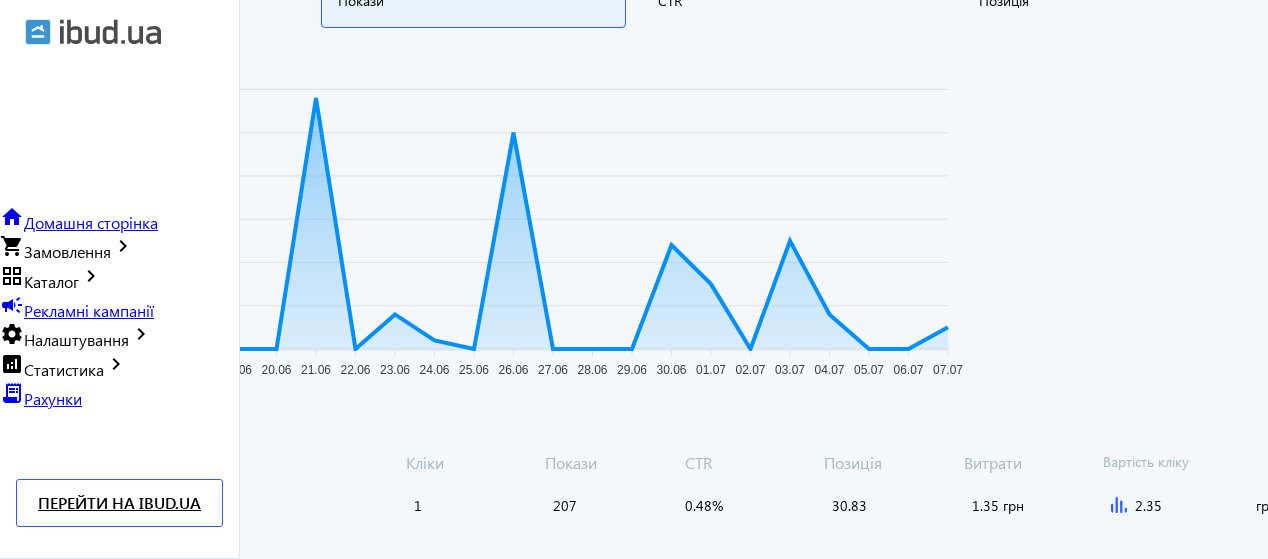 click at bounding box center (1119, 505) 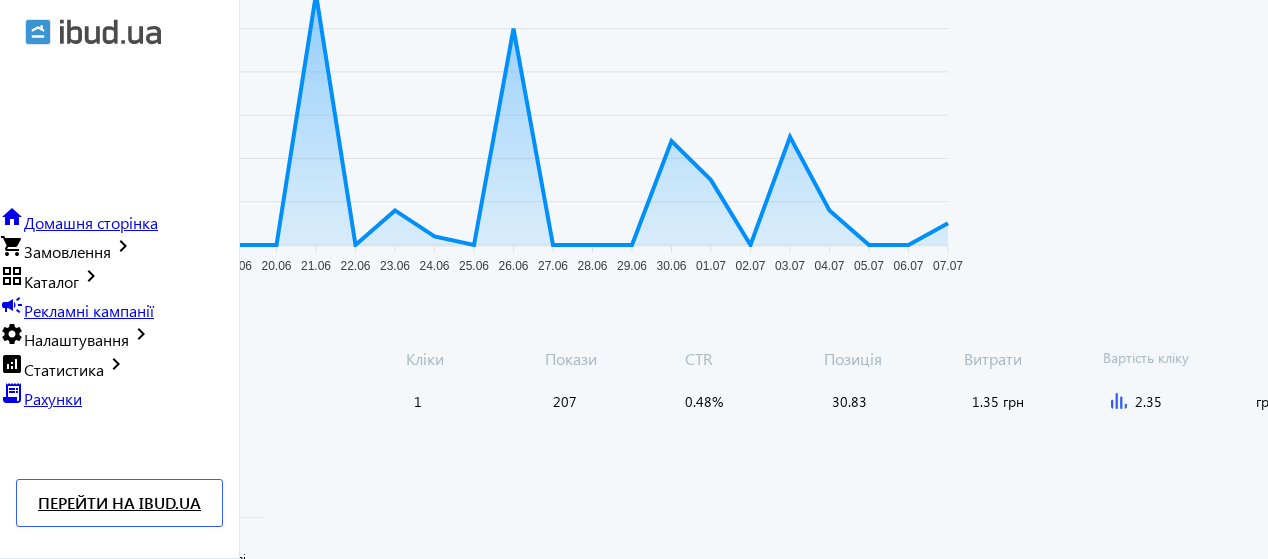 scroll, scrollTop: 0, scrollLeft: 0, axis: both 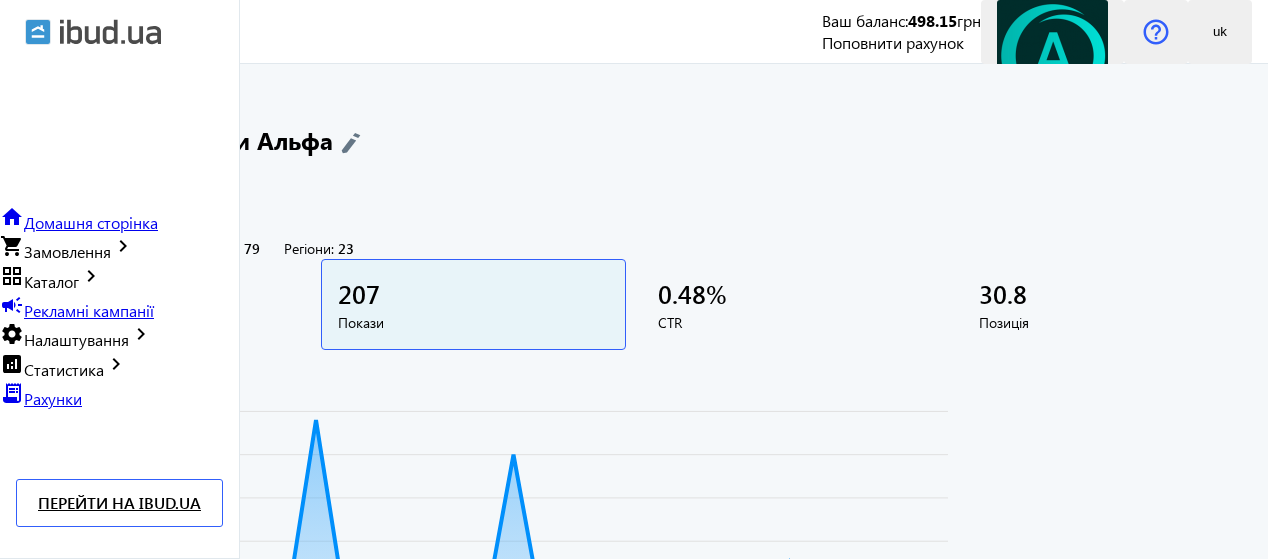 click on "Вибрати" at bounding box center [220, 1028] 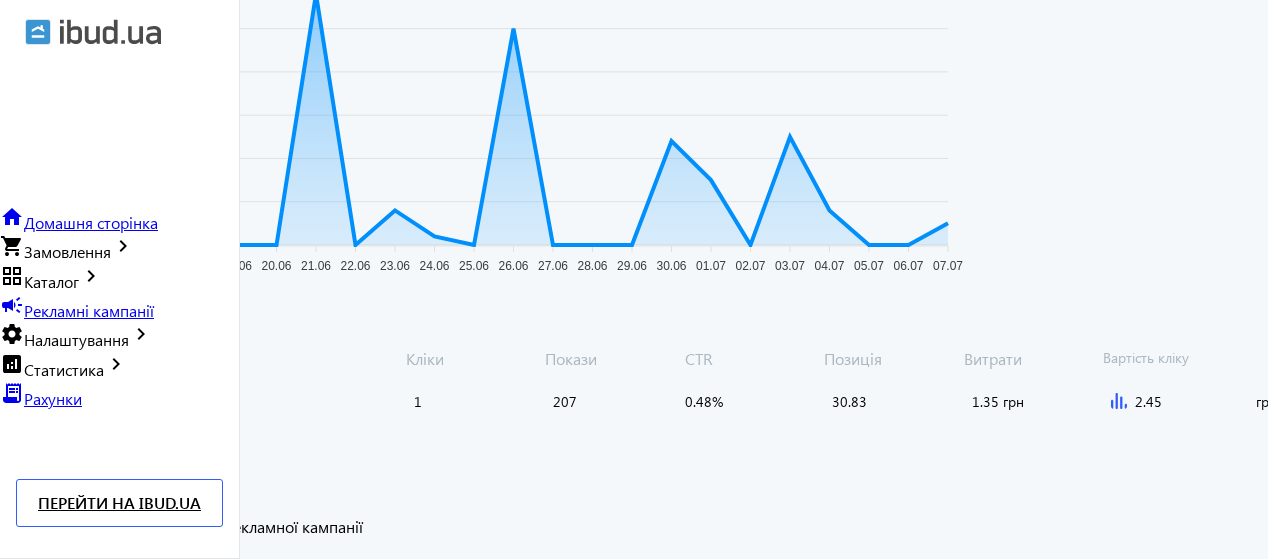 click on "close" at bounding box center [20, 575] 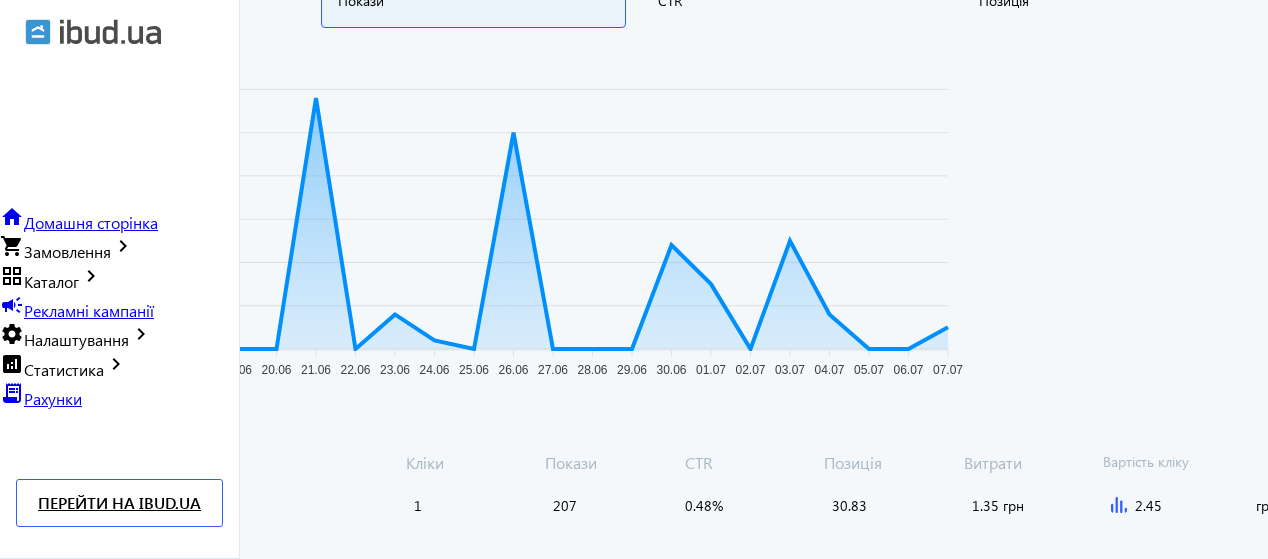 click at bounding box center [1119, 505] 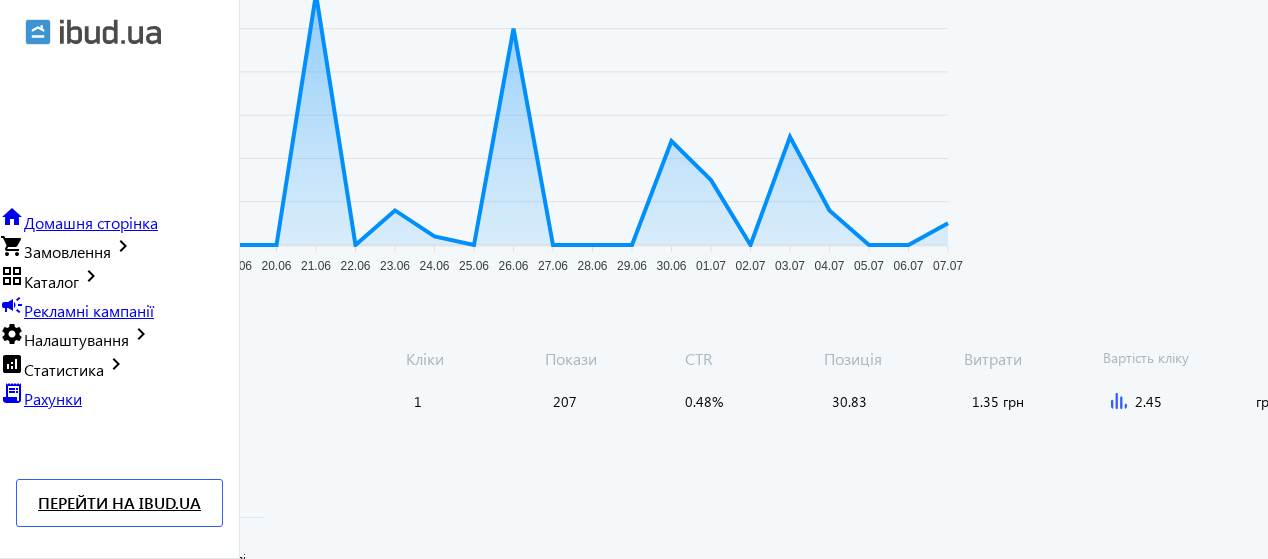 scroll, scrollTop: 0, scrollLeft: 0, axis: both 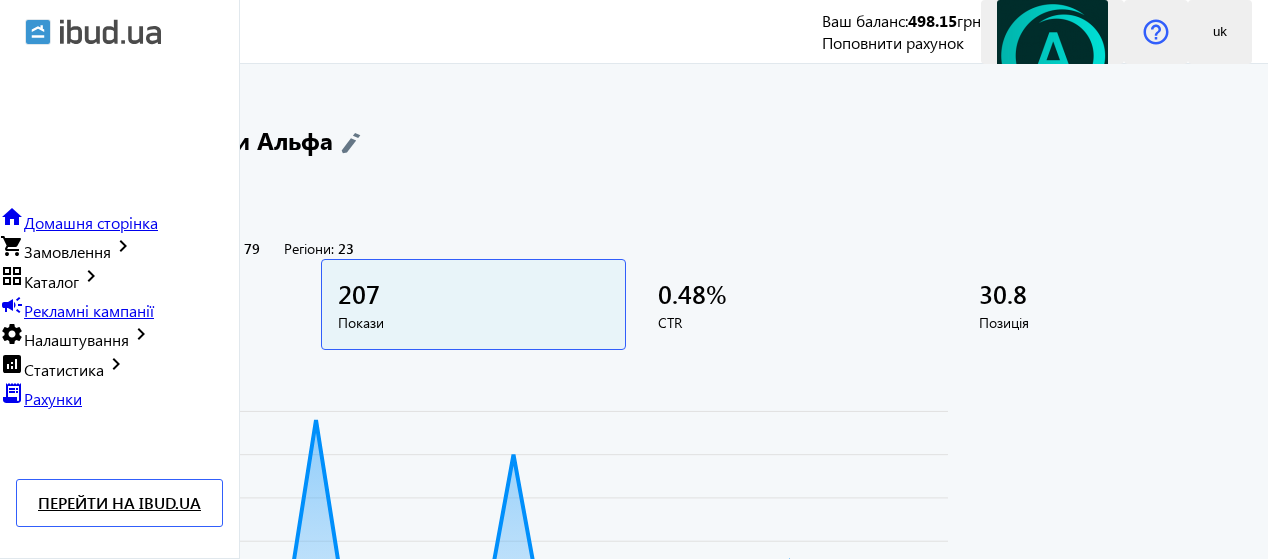 click on "Вибрати" at bounding box center (220, 1028) 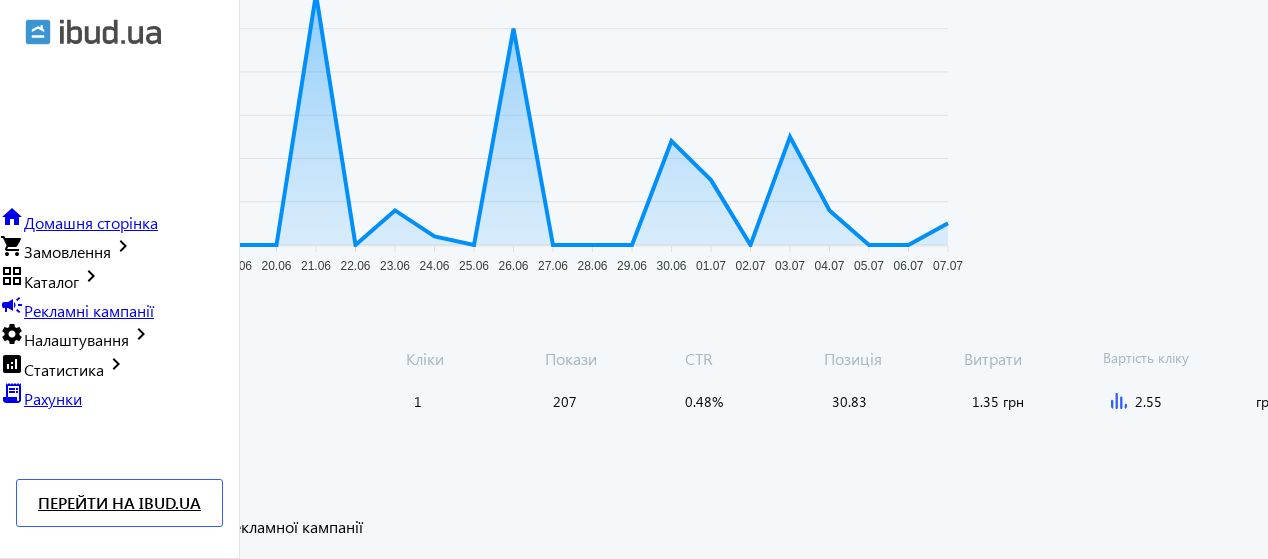 click on "close" at bounding box center (20, 575) 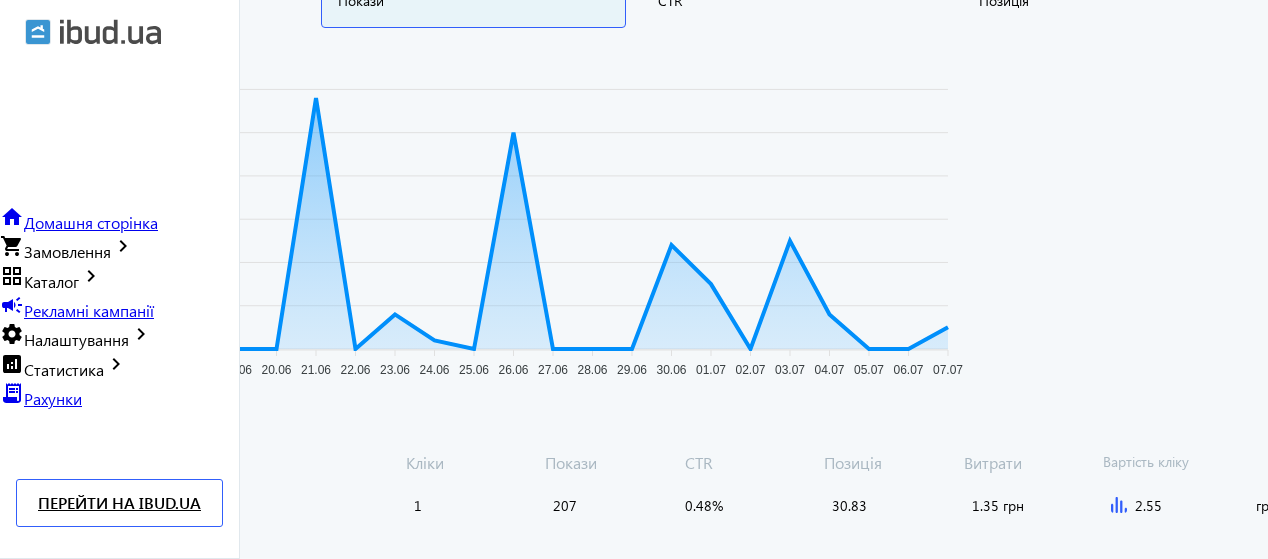click at bounding box center (1119, 505) 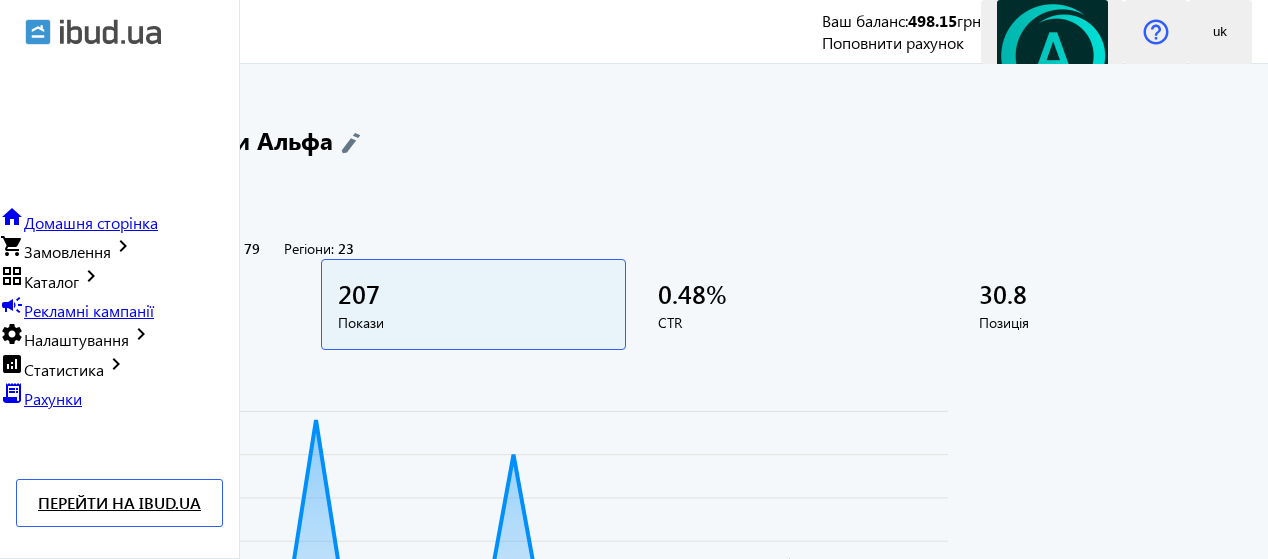 click at bounding box center [93, 1055] 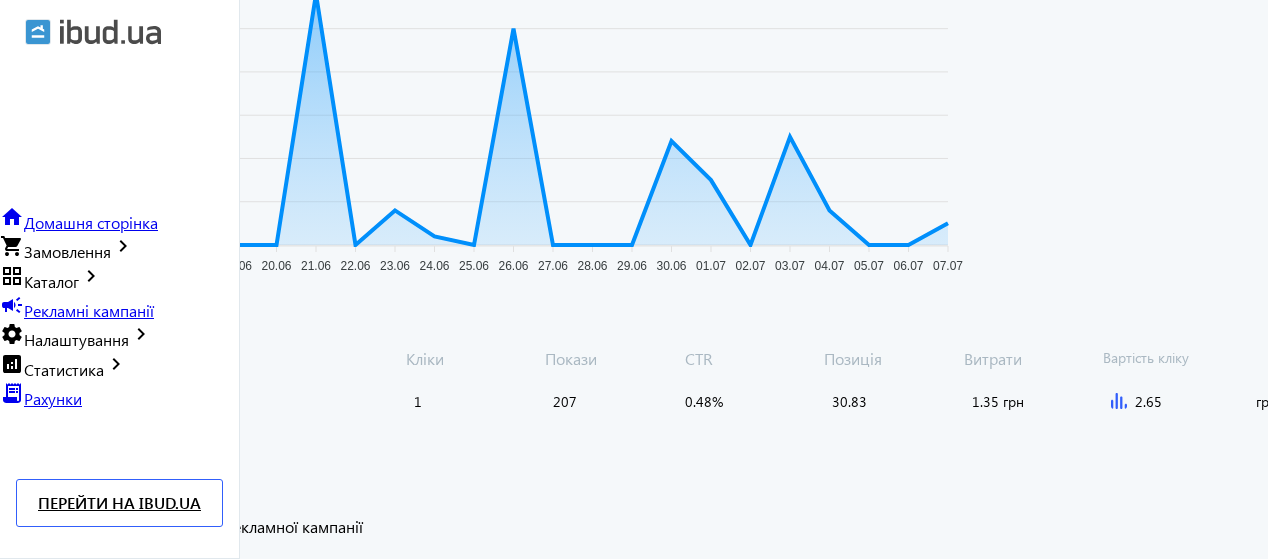 click on "close" at bounding box center (20, 575) 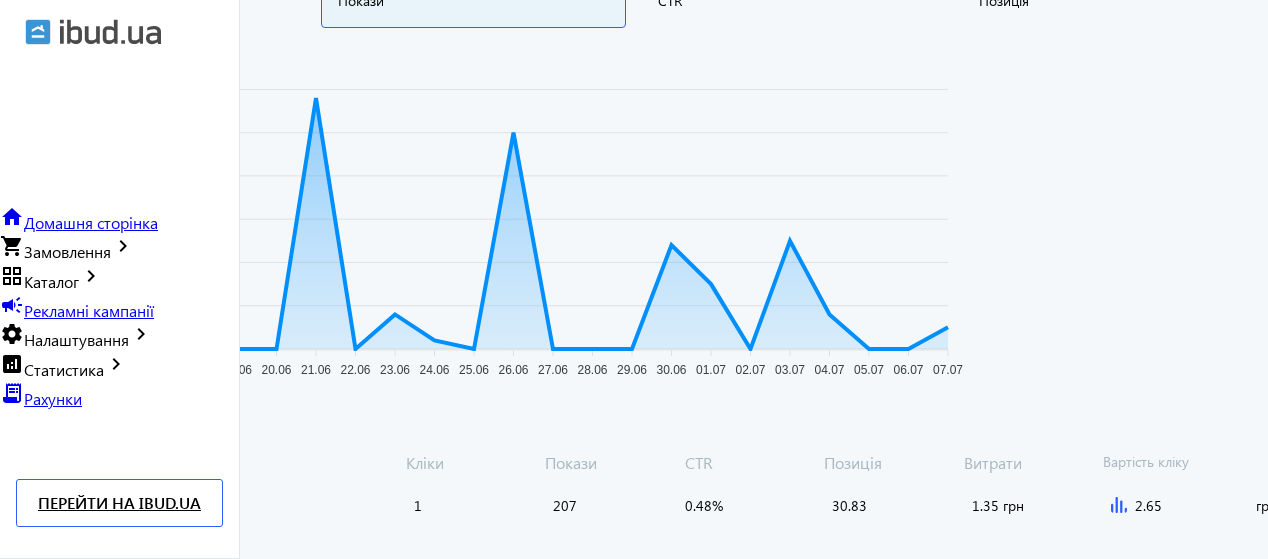 click at bounding box center (1119, 505) 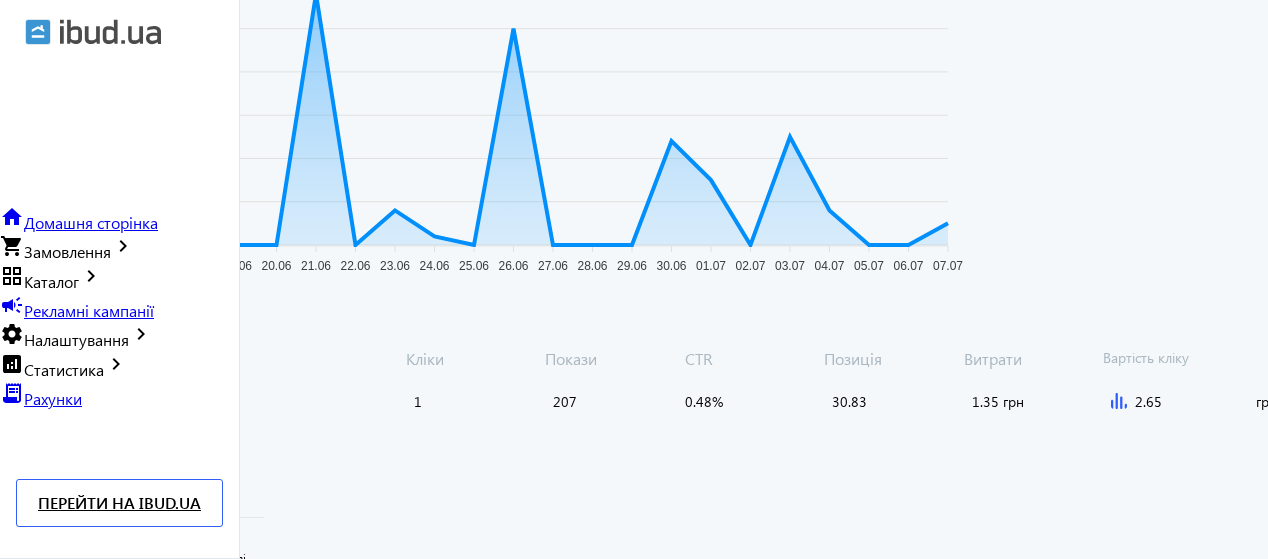 scroll, scrollTop: 0, scrollLeft: 0, axis: both 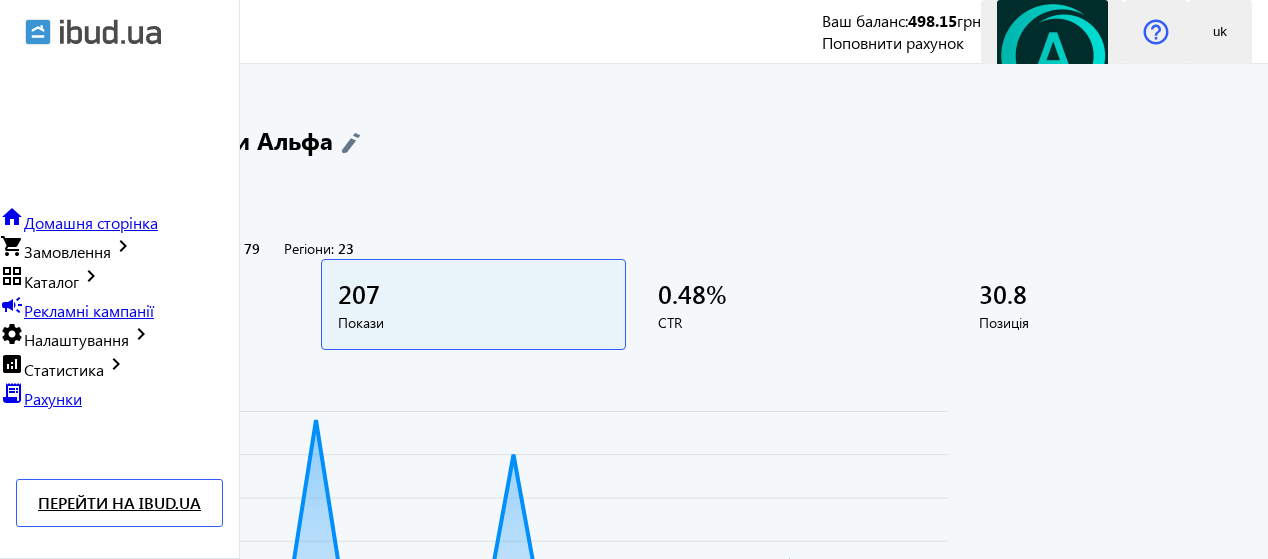 click on "Вибрати" at bounding box center [220, 1028] 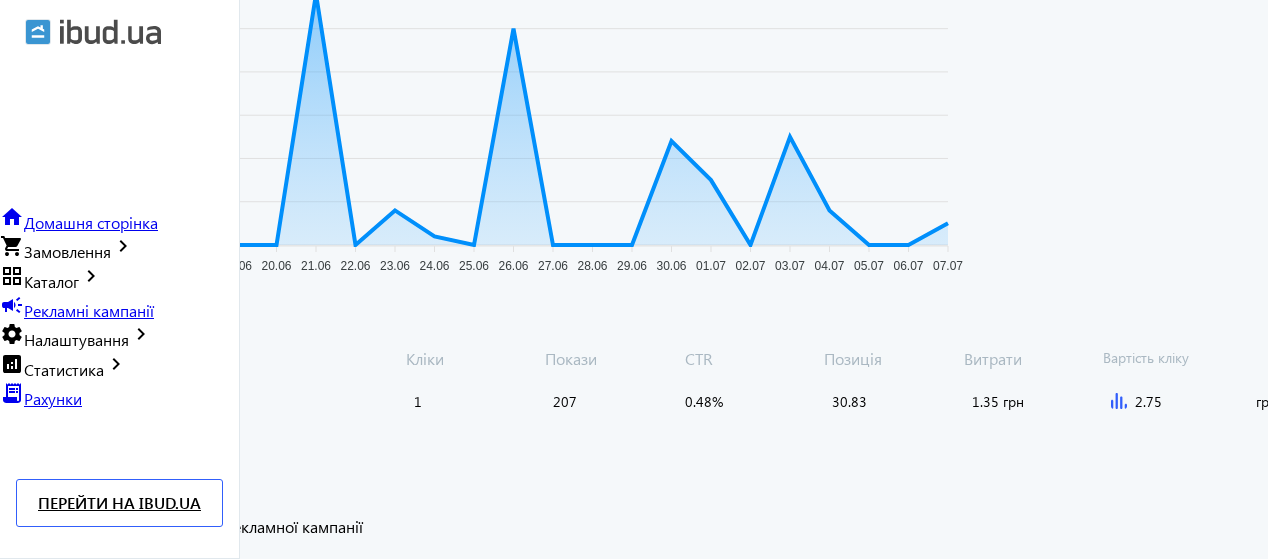 click on "close" at bounding box center [20, 575] 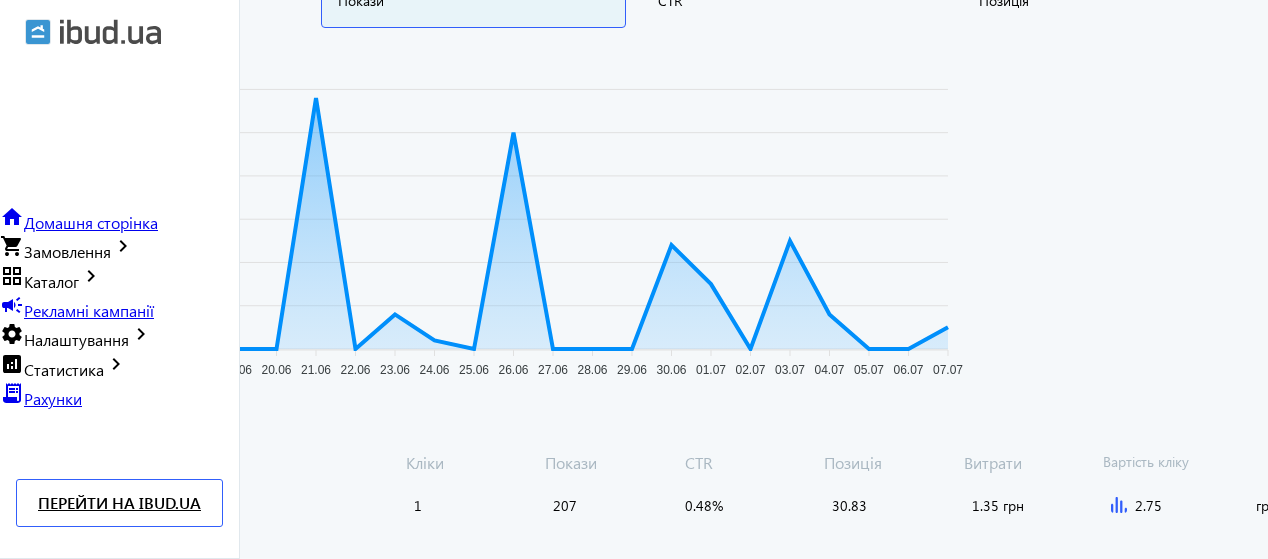 click on "2.75 грн" at bounding box center [1185, 505] 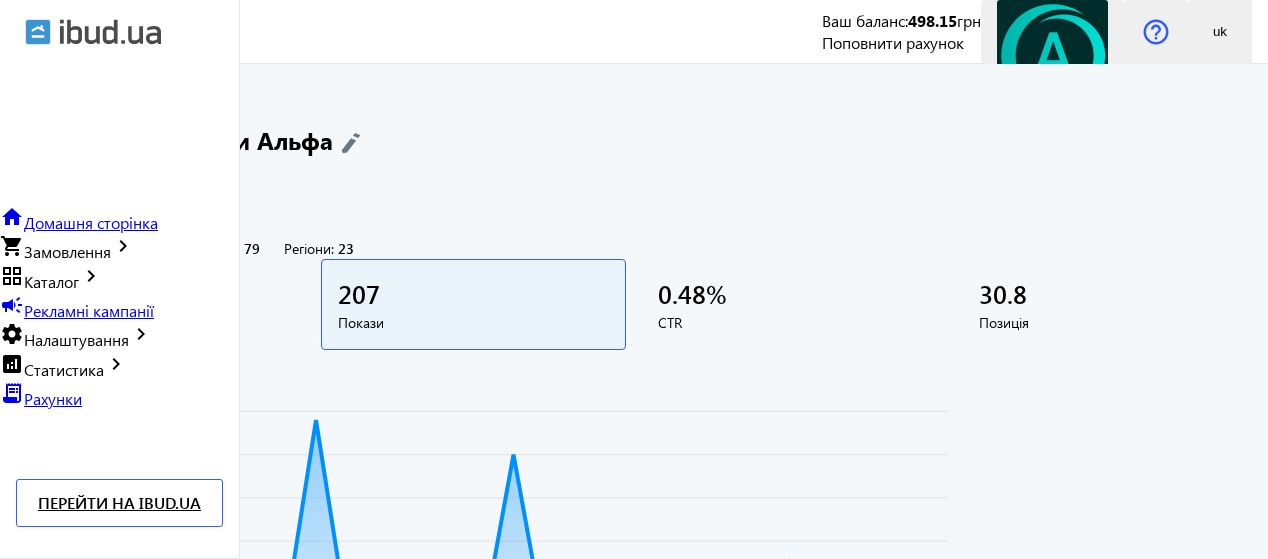 click on "Вибрати" at bounding box center [220, 1028] 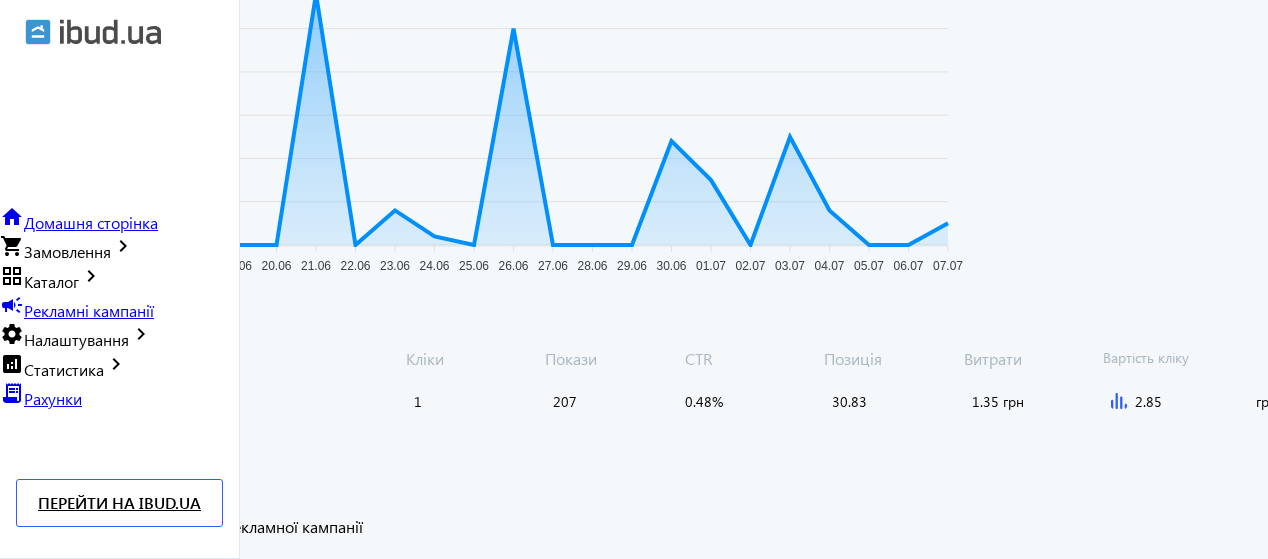 click on "close" at bounding box center (20, 575) 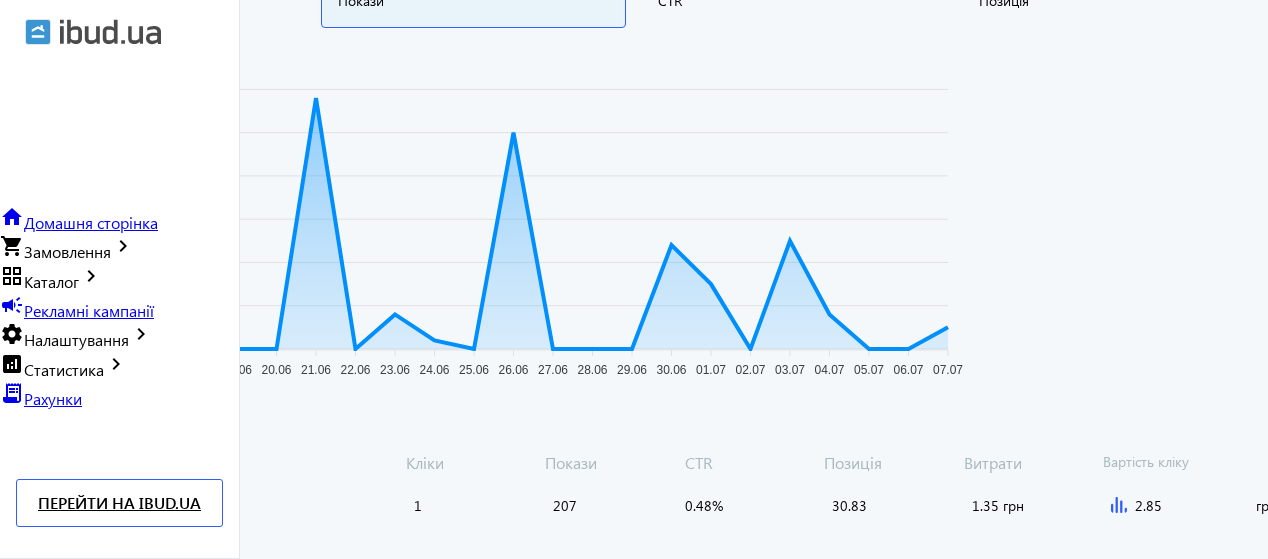 click at bounding box center [1119, 505] 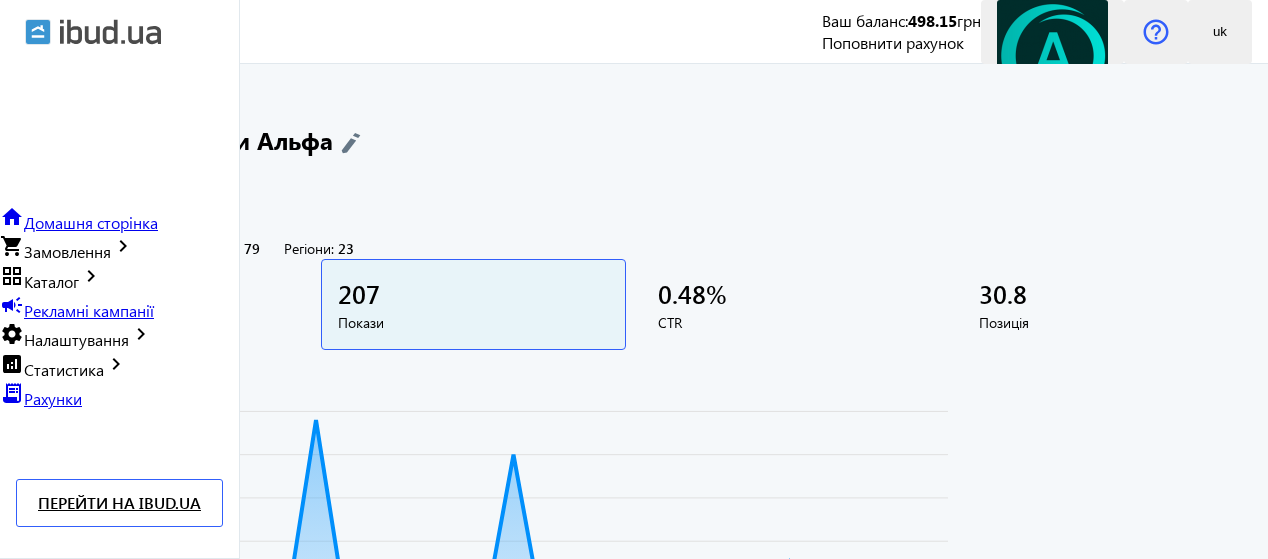 click on "Вибрати" at bounding box center [220, 1028] 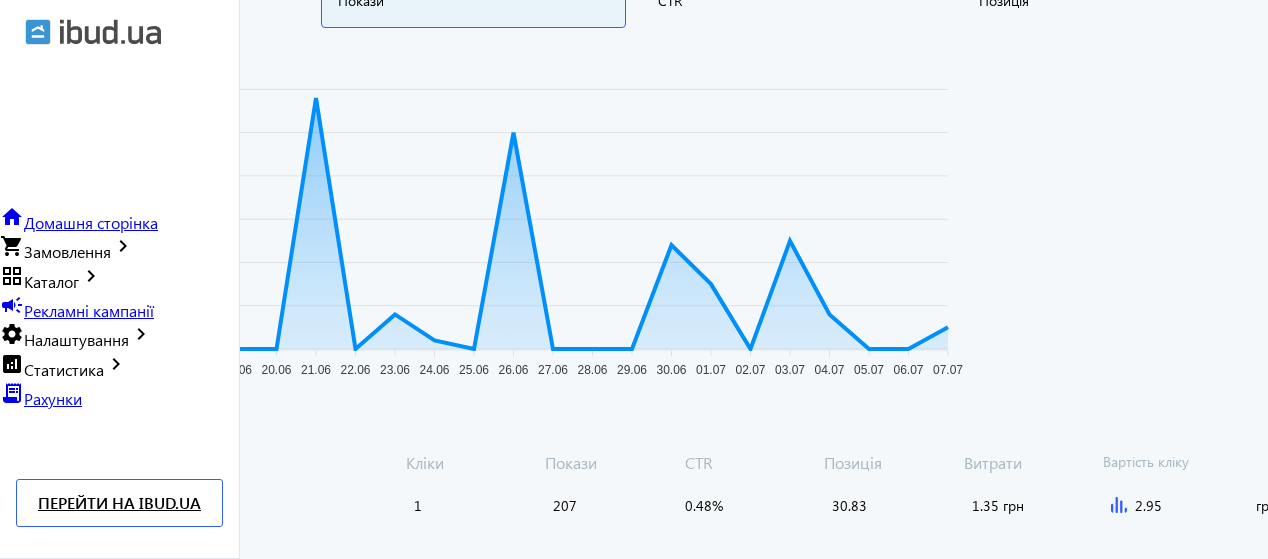 click on "check  Дані успішно оновлено  Змінено плату за клік каталогу рекламної кампанії close" at bounding box center [634, 537] 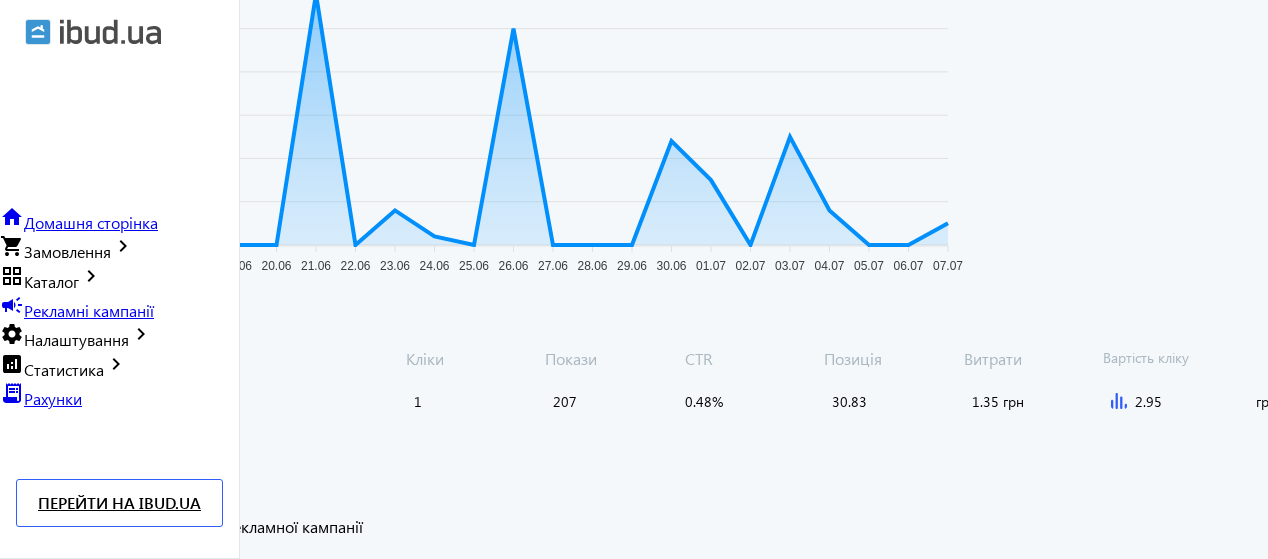 click on "close" at bounding box center [20, 575] 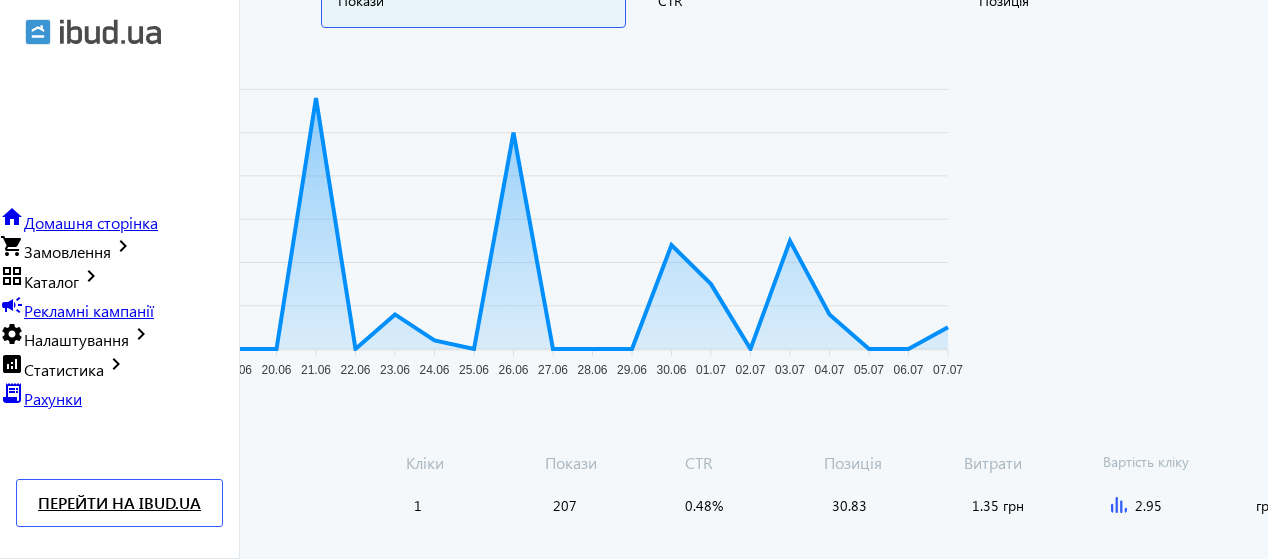 click at bounding box center [1119, 505] 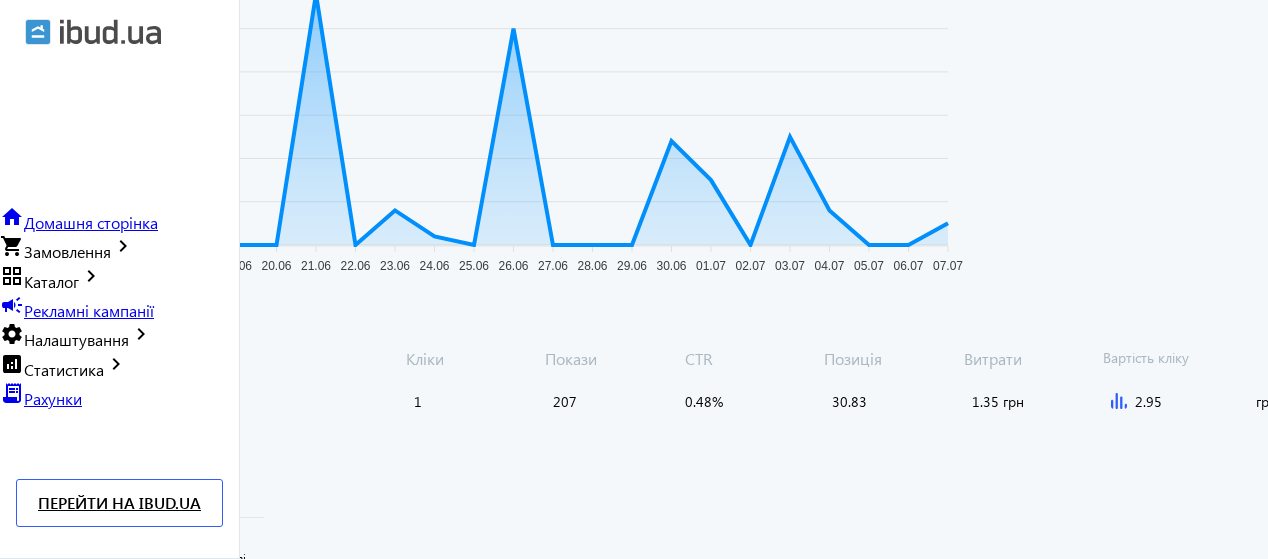 scroll, scrollTop: 0, scrollLeft: 0, axis: both 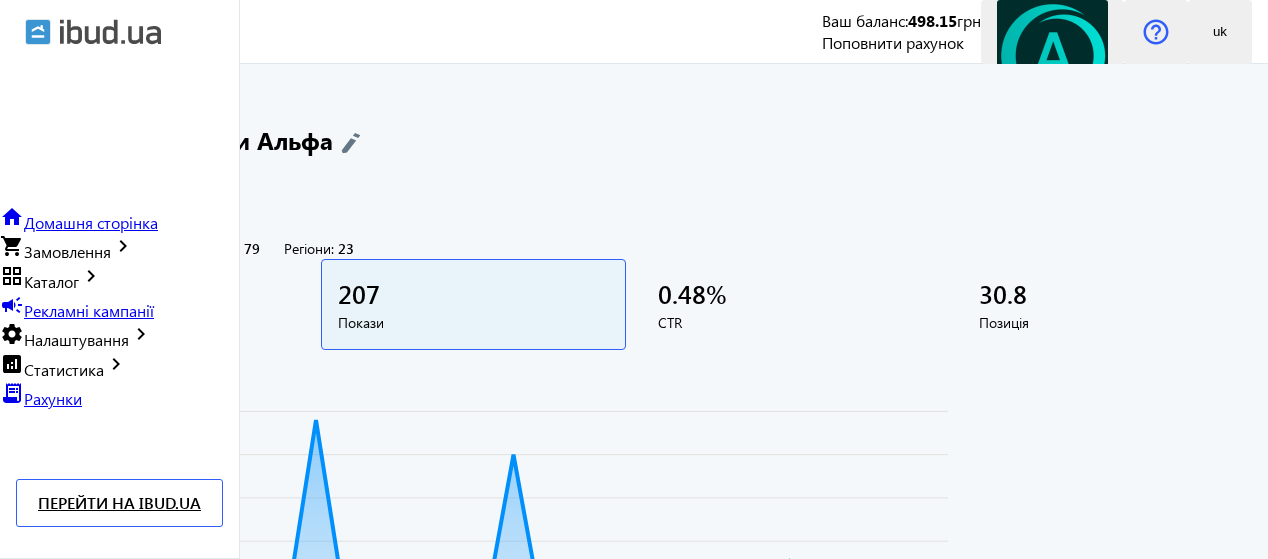 click on "Вибрати" at bounding box center (220, 1028) 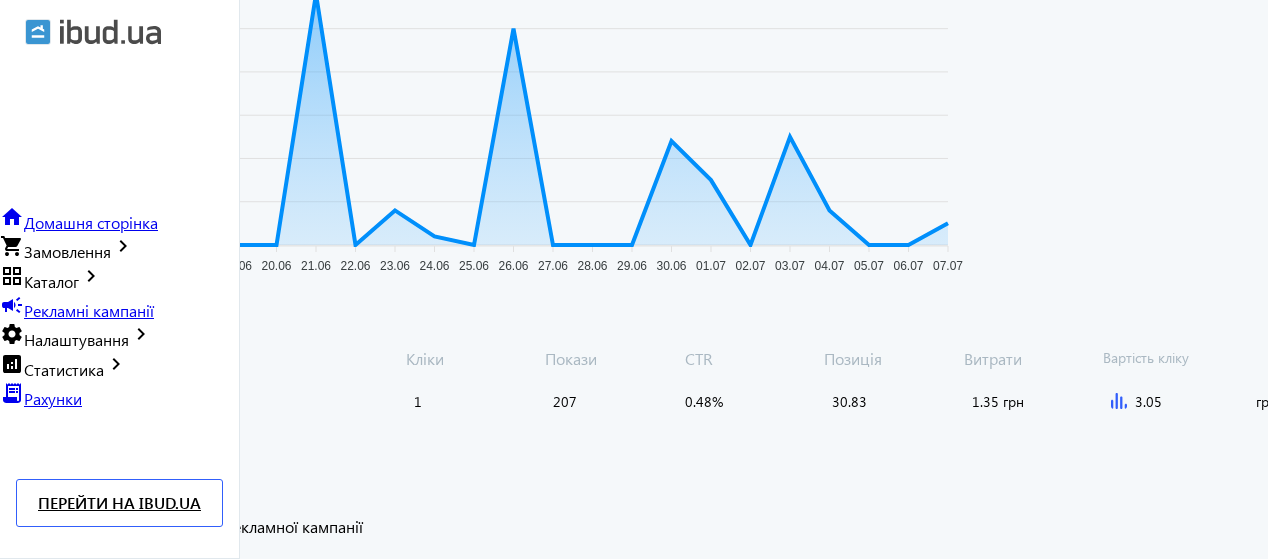 click on "close" at bounding box center [20, 575] 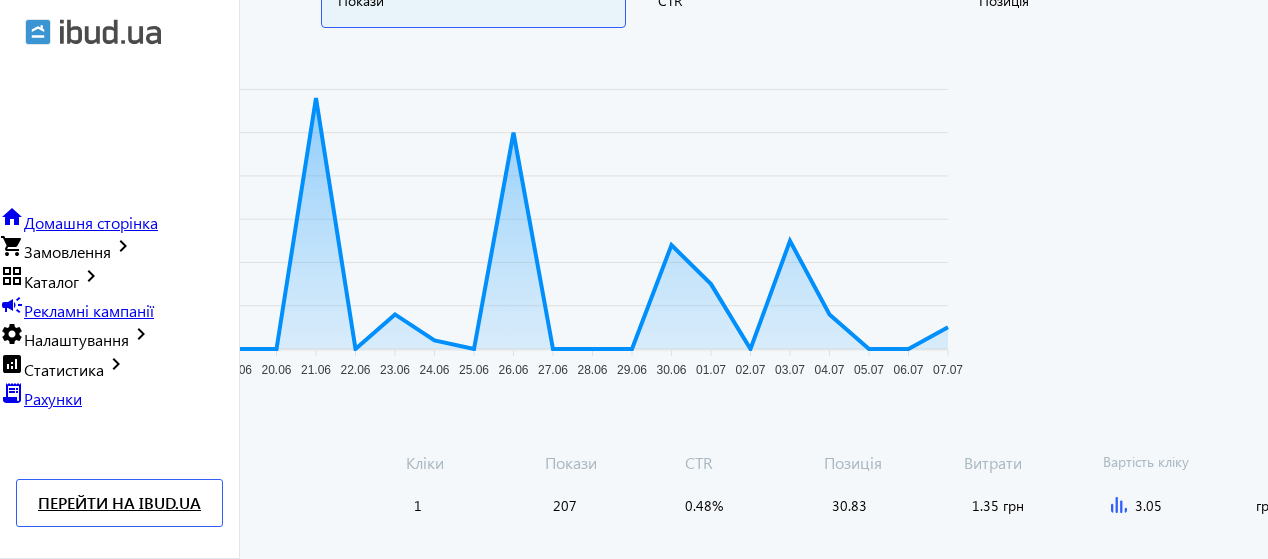 click at bounding box center [1119, 505] 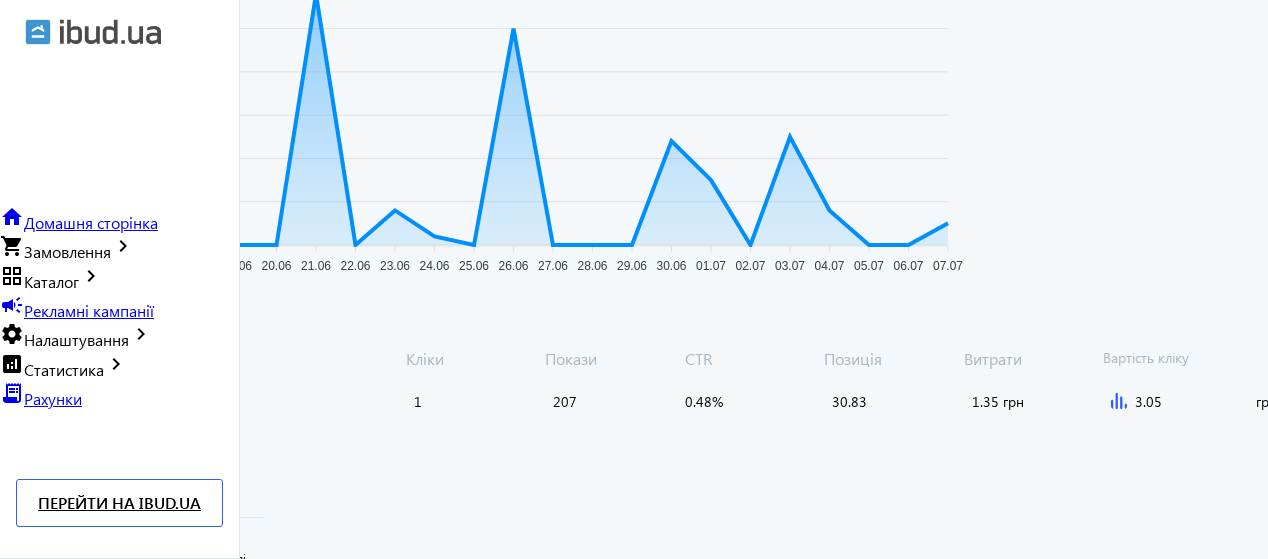 scroll, scrollTop: 0, scrollLeft: 0, axis: both 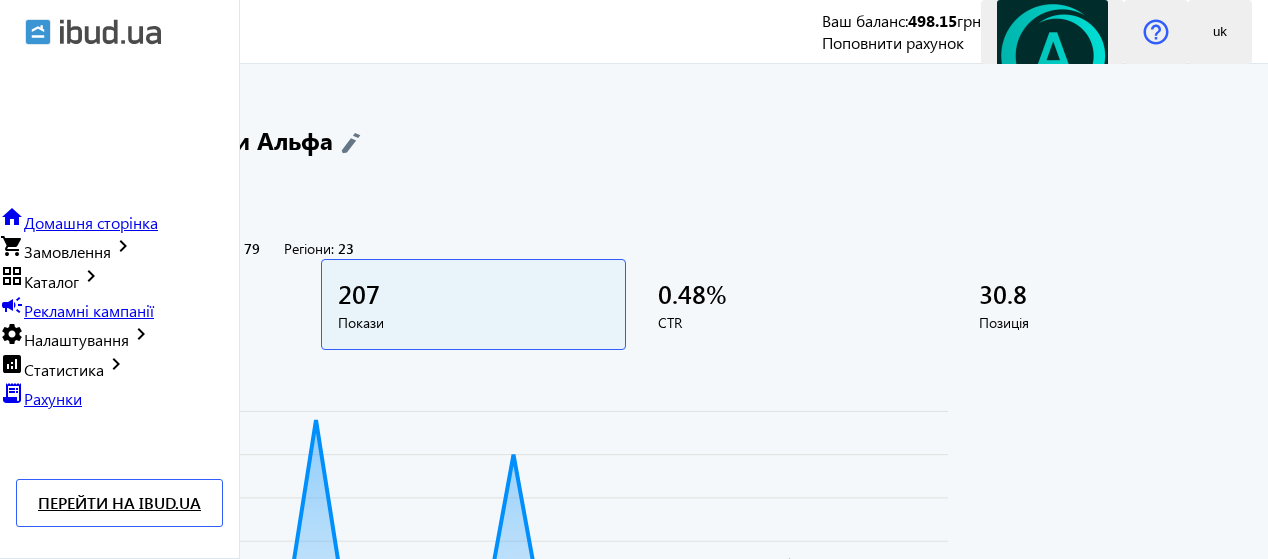 click on "Вибрати" at bounding box center [220, 1028] 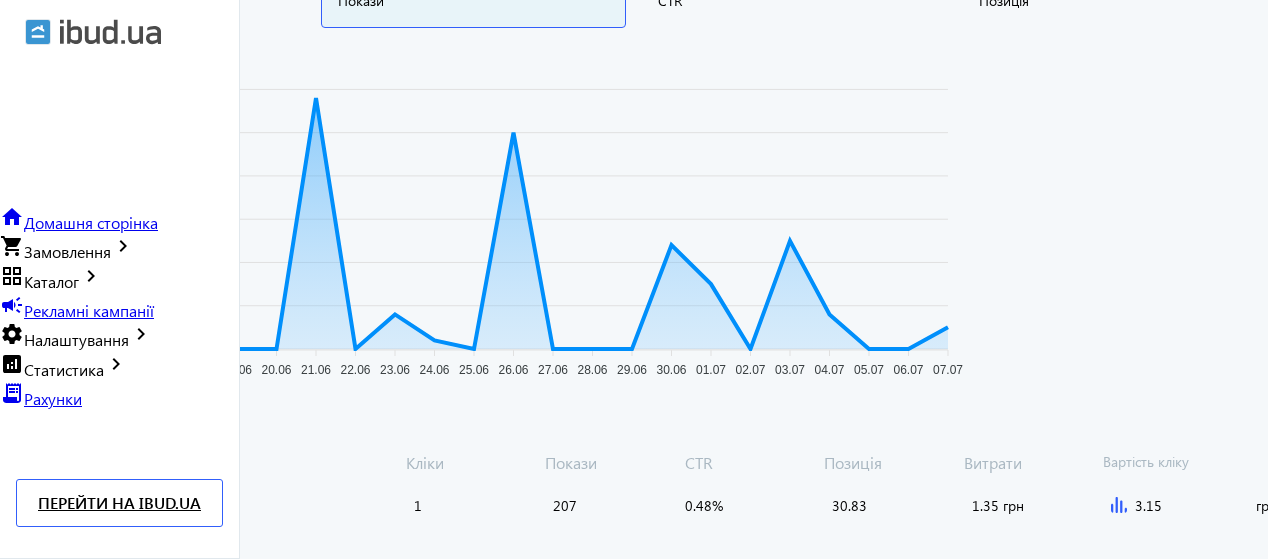 scroll, scrollTop: 0, scrollLeft: 0, axis: both 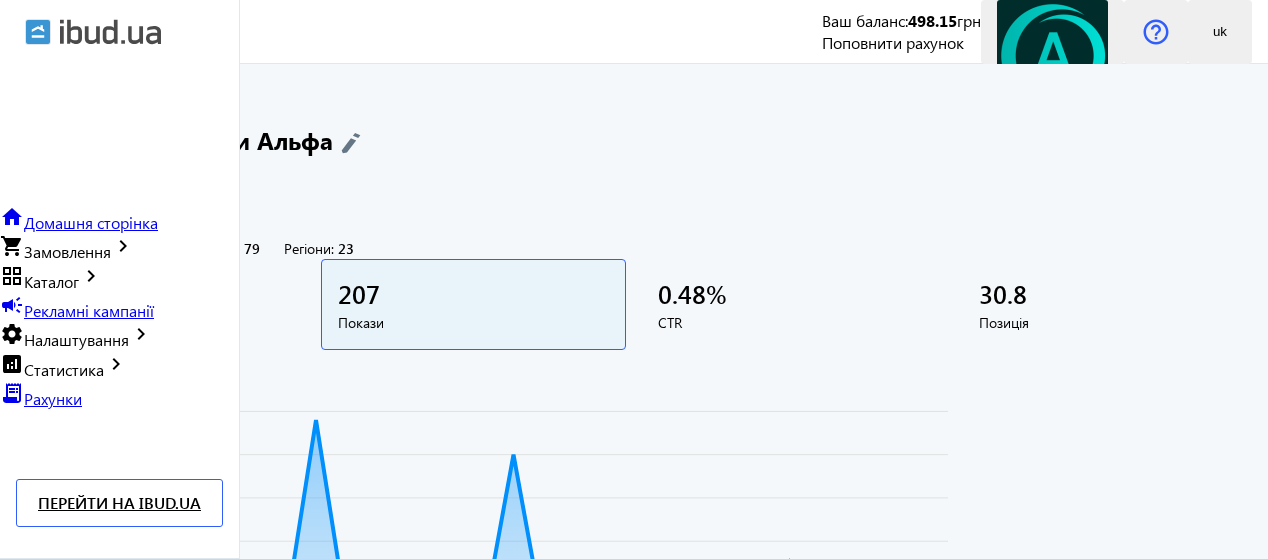 drag, startPoint x: 686, startPoint y: 1, endPoint x: 1052, endPoint y: 116, distance: 383.64175 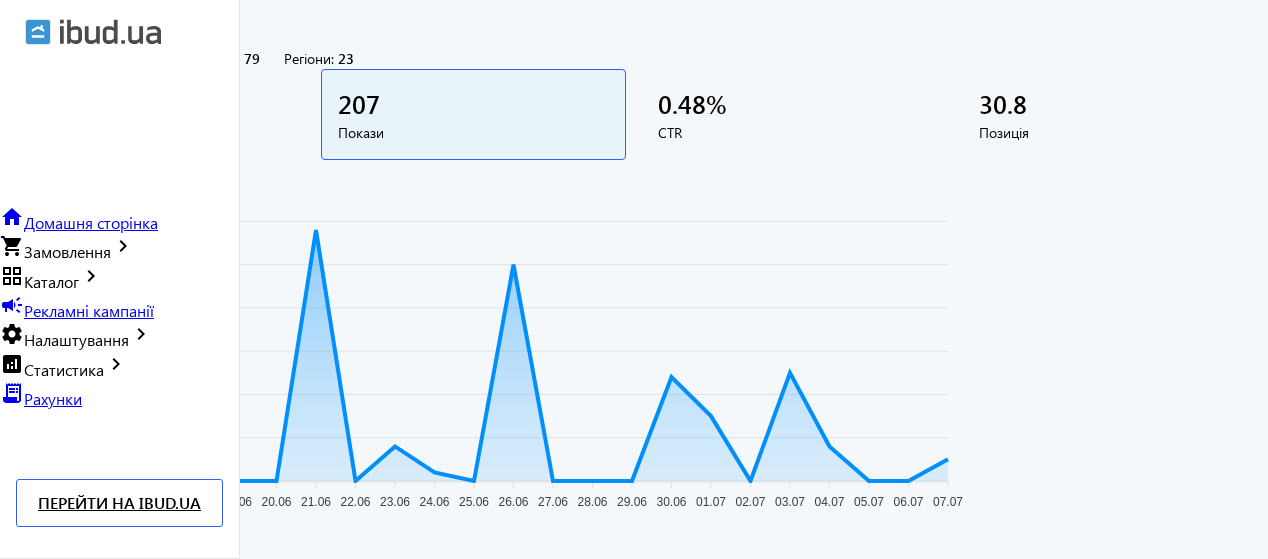 scroll, scrollTop: 196, scrollLeft: 0, axis: vertical 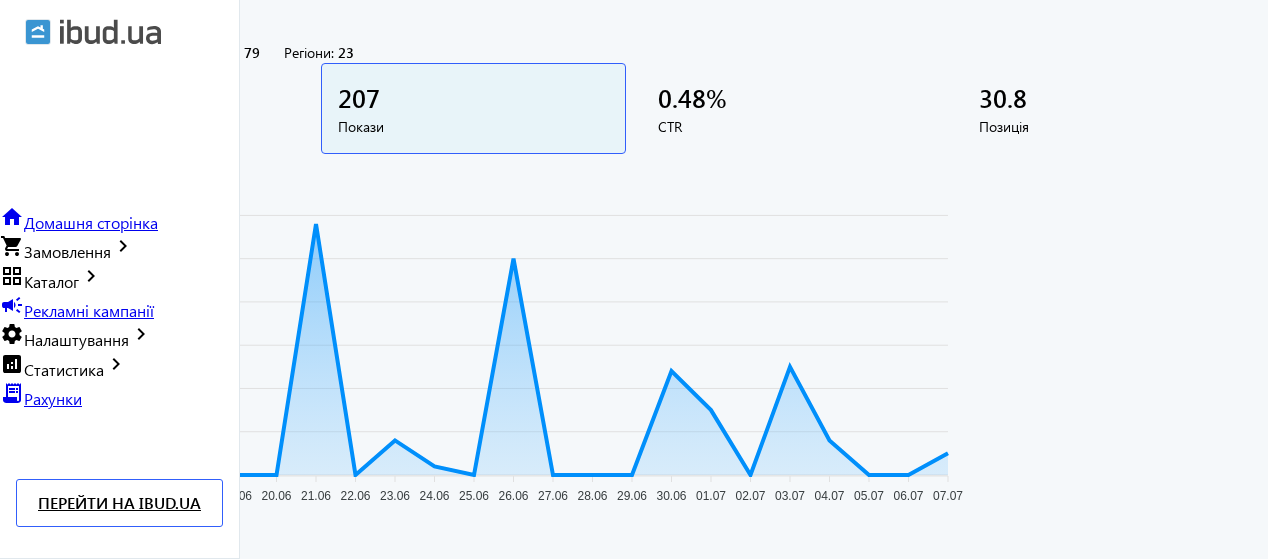 drag, startPoint x: 1261, startPoint y: 295, endPoint x: 1259, endPoint y: 310, distance: 15.132746 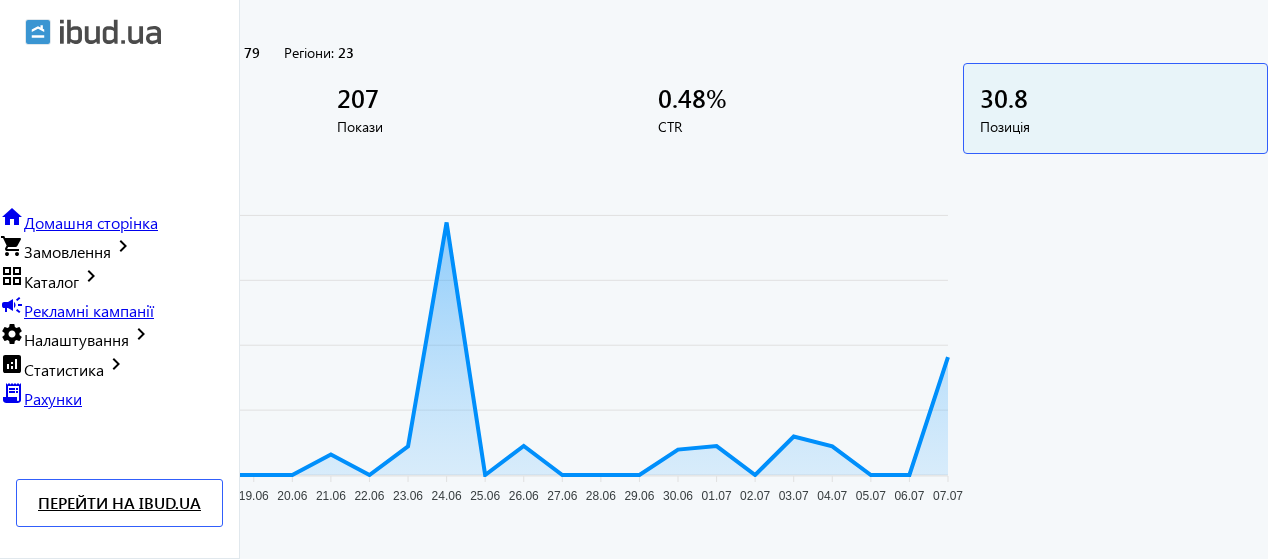 click on "30.8" at bounding box center (1115, 97) 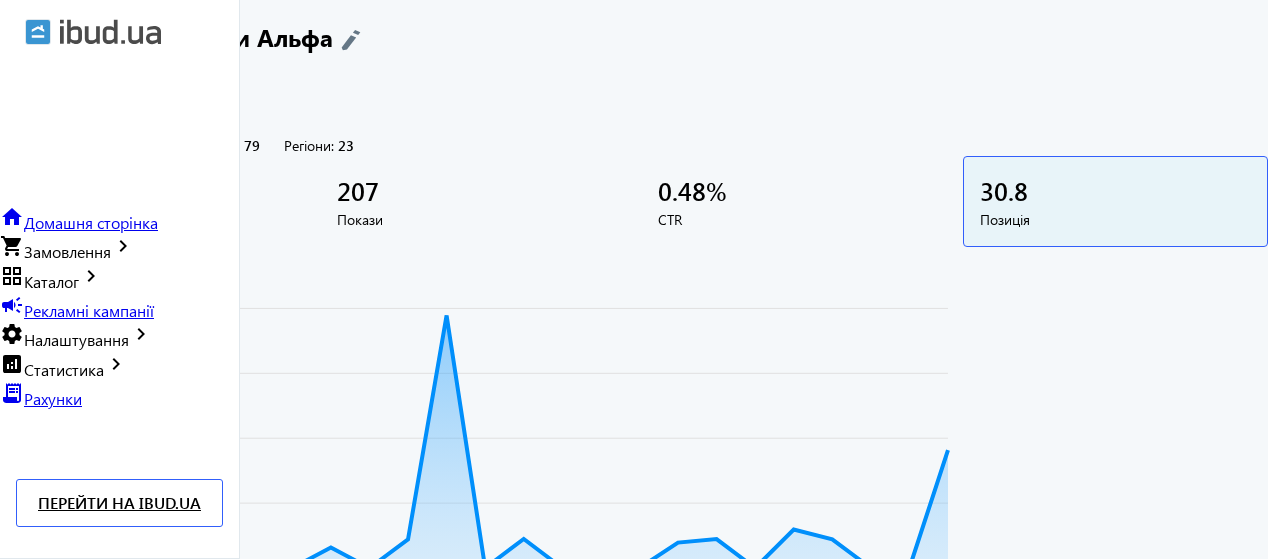 scroll, scrollTop: 112, scrollLeft: 0, axis: vertical 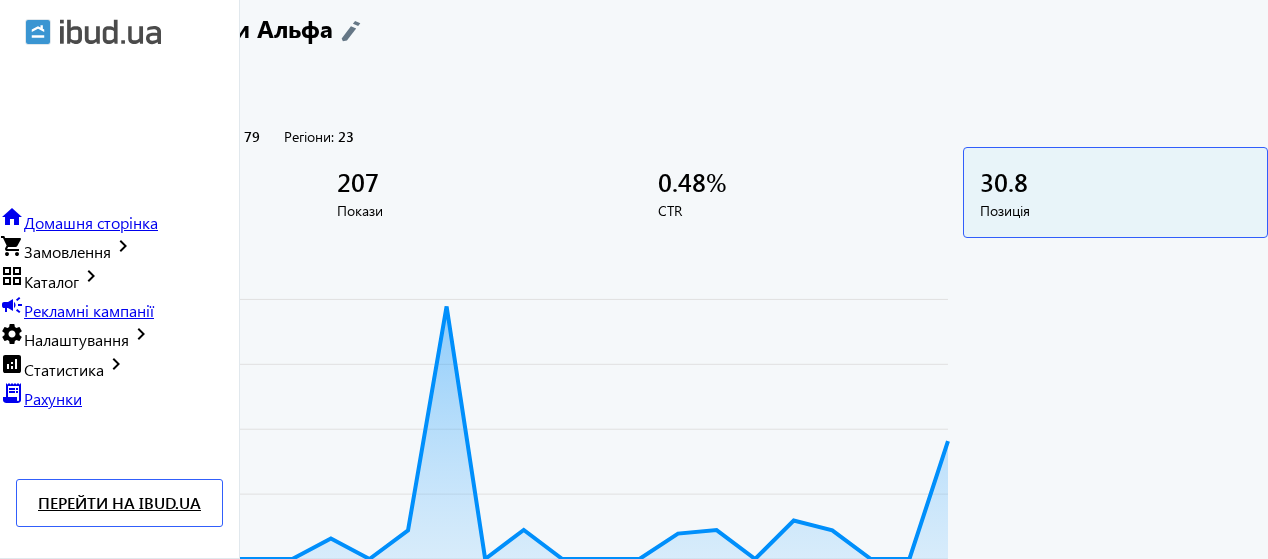 click on "1 Кліки 207 Покази 0.48 % CTR 30.8 Позиція Позиція 240.00 240.00 180.00 180.00 120.00 120.00 60.00 60.00 0.00 0.00 14.06 14.06 15.06 15.06 16.06 16.06 17.06 17.06 18.06 18.06 19.06 19.06 20.06 20.06 21.06 21.06 22.06 22.06 23.06 23.06 24.06 24.06 25.06 25.06 26.06 26.06 27.06 27.06 28.06 28.06 29.06 29.06 30.06 30.06 01.07 01.07 02.07 02.07 03.07 03.07 04.07 04.07 05.07 05.07 06.07 06.07 07.07 07.07" at bounding box center [634, 374] 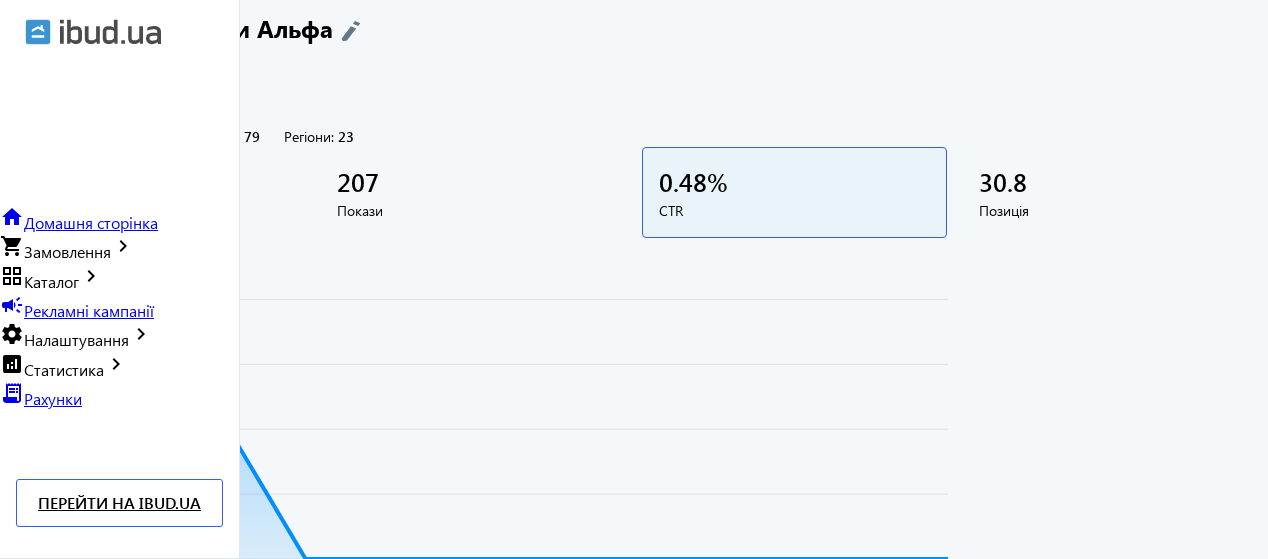 click on "30.8" at bounding box center [152, 181] 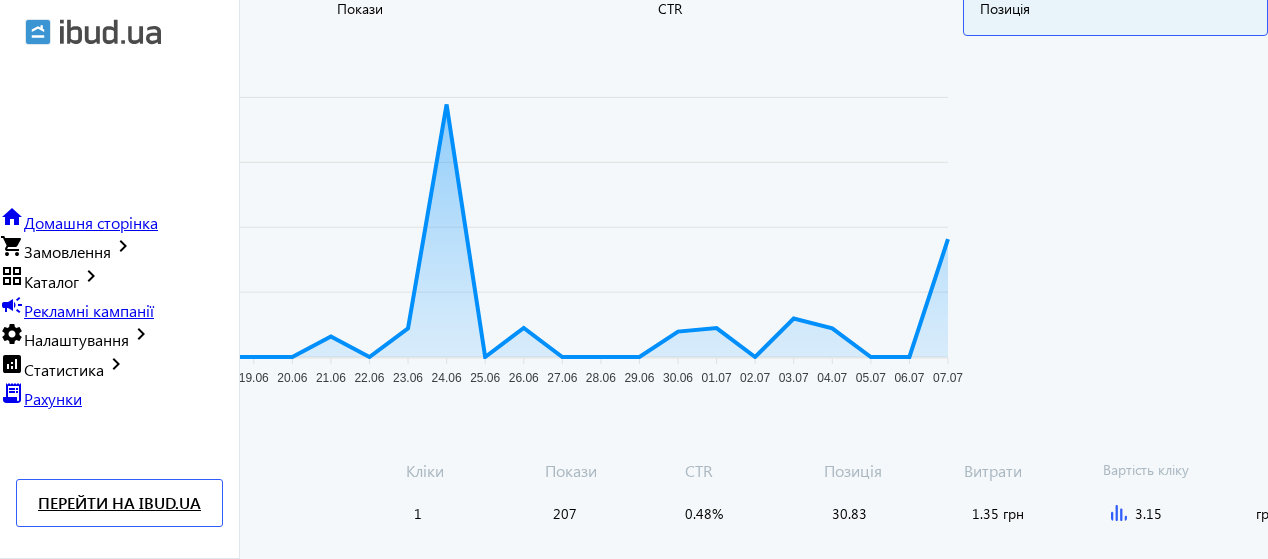 scroll, scrollTop: 387, scrollLeft: 0, axis: vertical 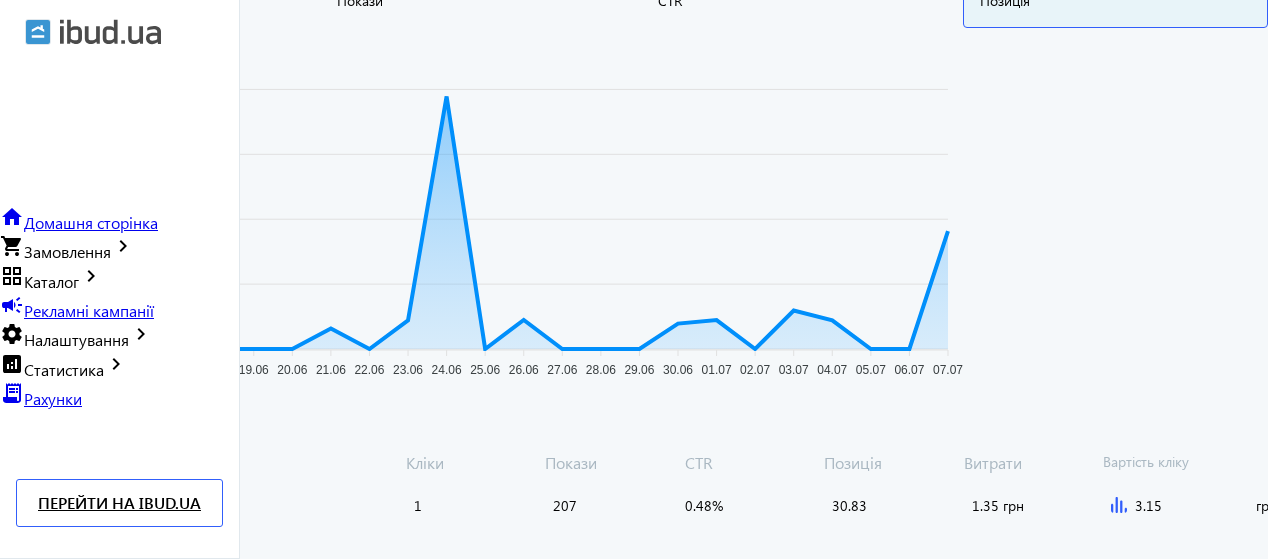 click on "3.15 грн" at bounding box center (1185, 505) 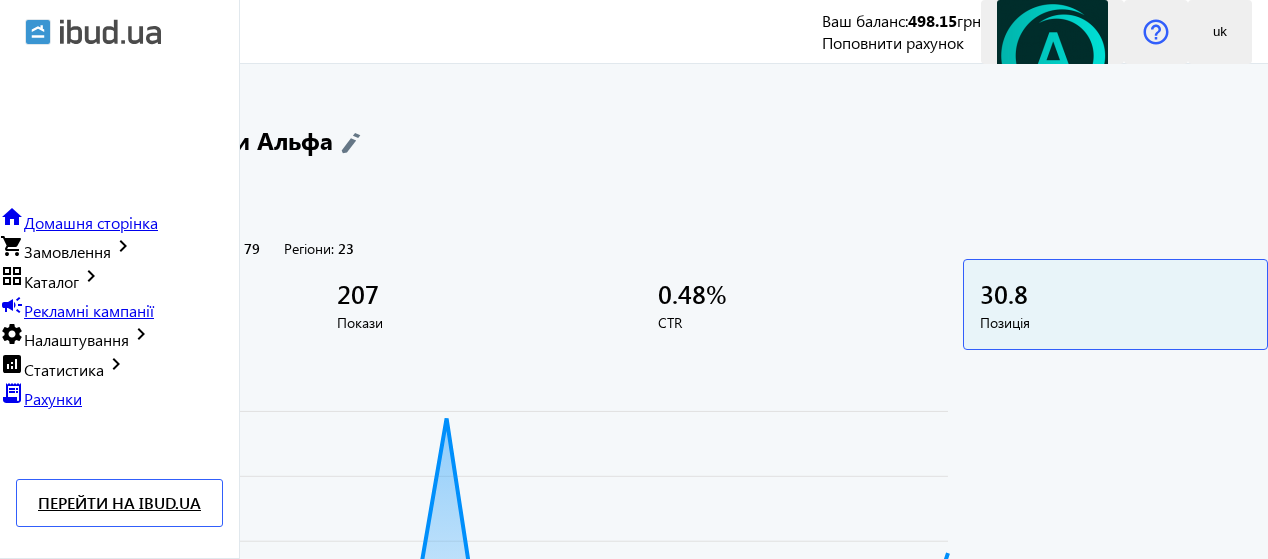 click on "Вибрати" at bounding box center [220, 1028] 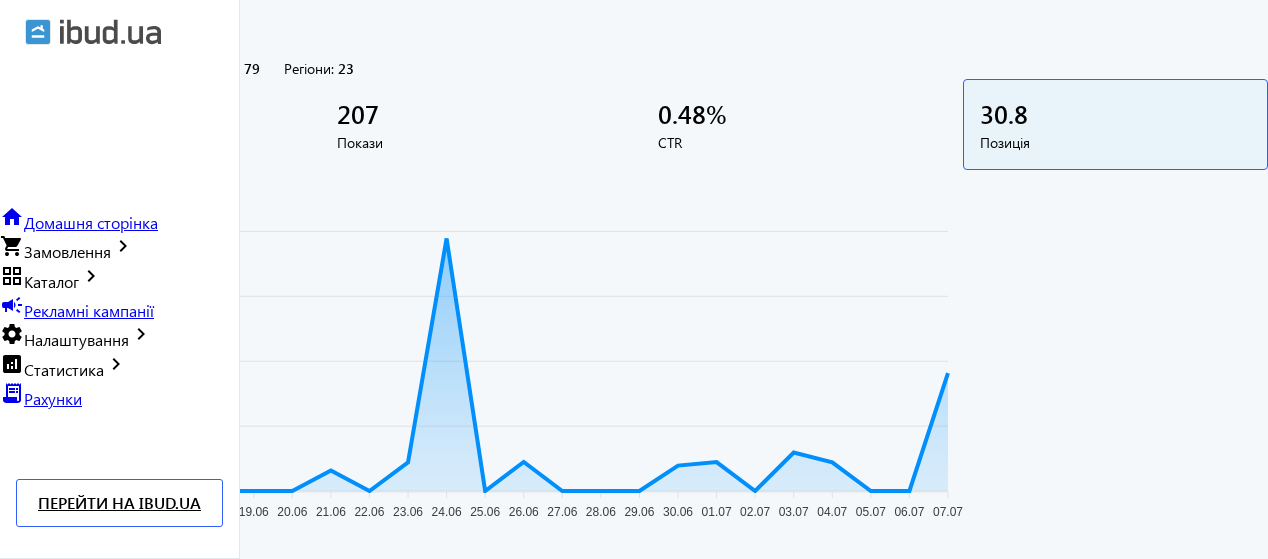 scroll, scrollTop: 176, scrollLeft: 0, axis: vertical 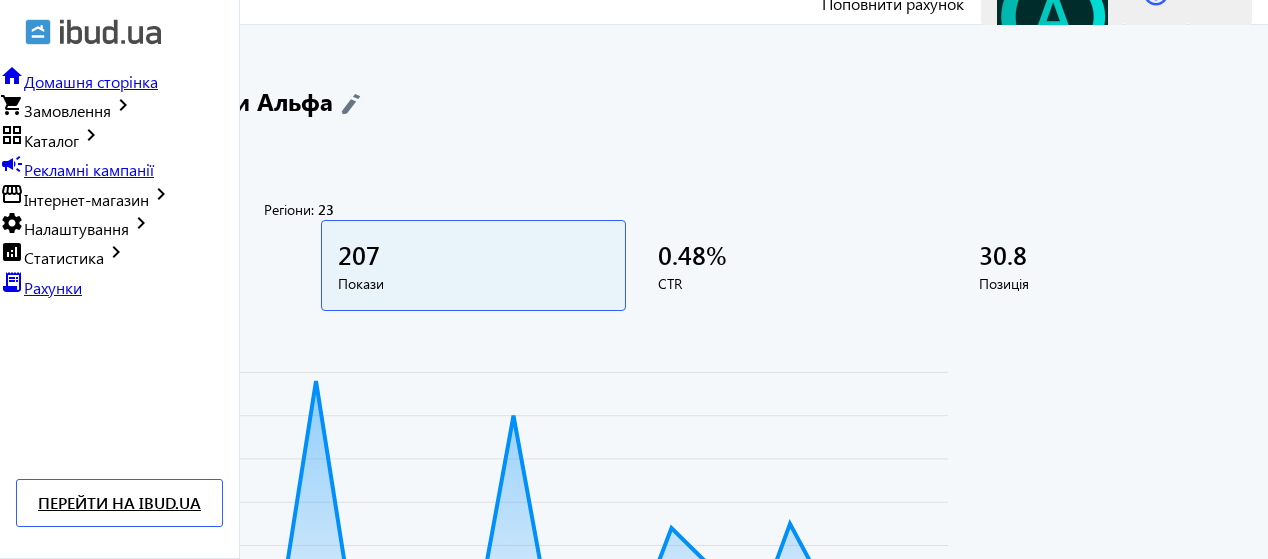click on "30.8 [DATE]" at bounding box center (152, 265) 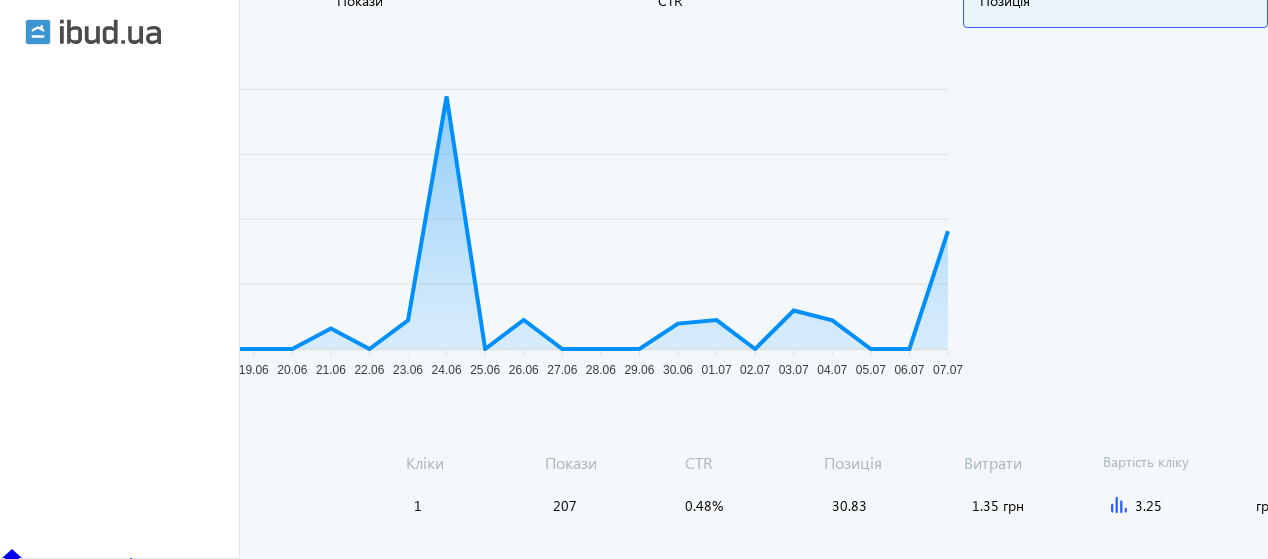 scroll, scrollTop: 410, scrollLeft: 0, axis: vertical 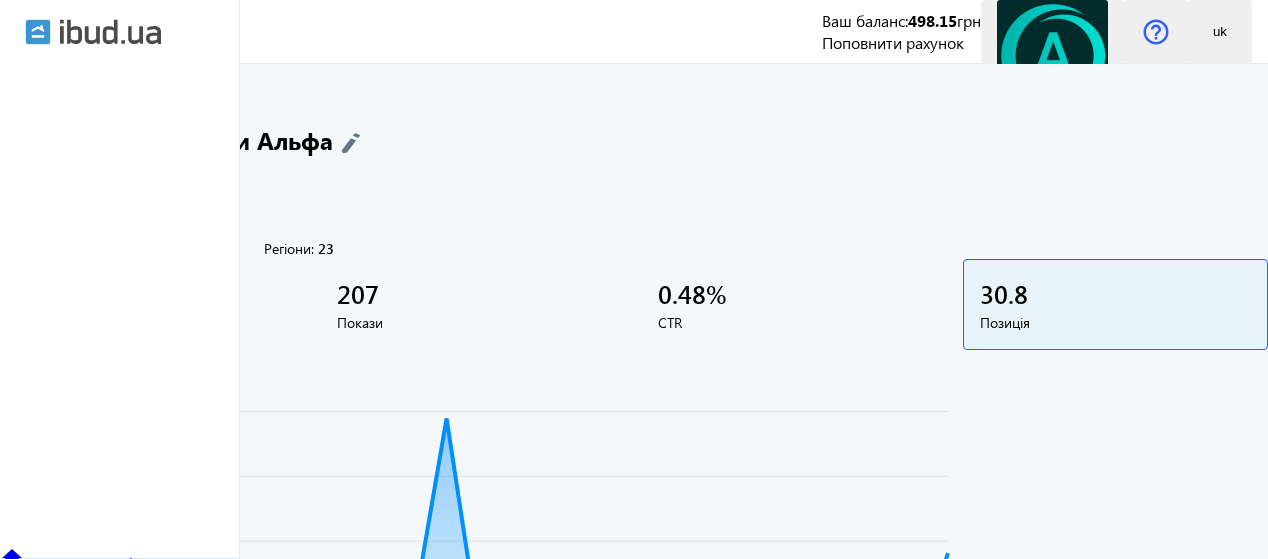 click on "Вибрати" at bounding box center (220, 1028) 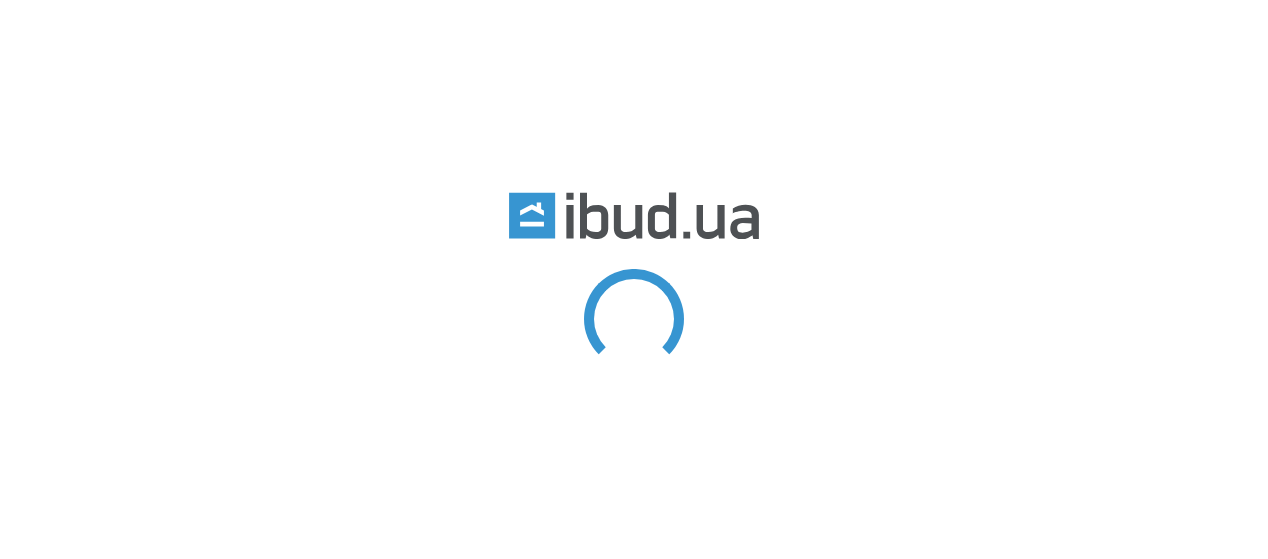scroll, scrollTop: 0, scrollLeft: 0, axis: both 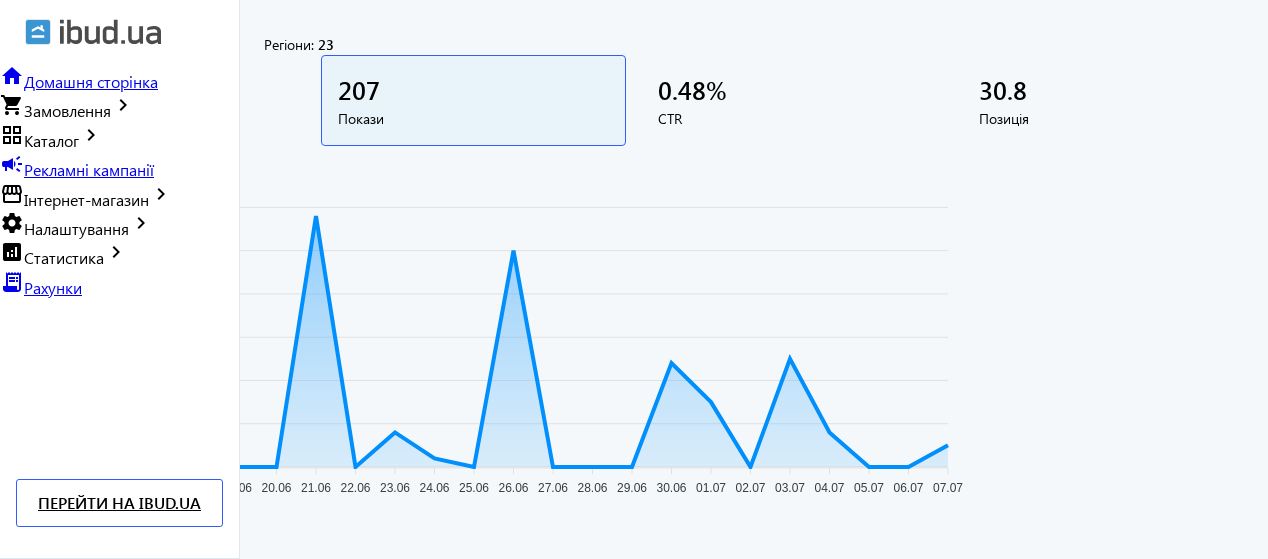 click on "30.8 [DATE]" at bounding box center [152, 100] 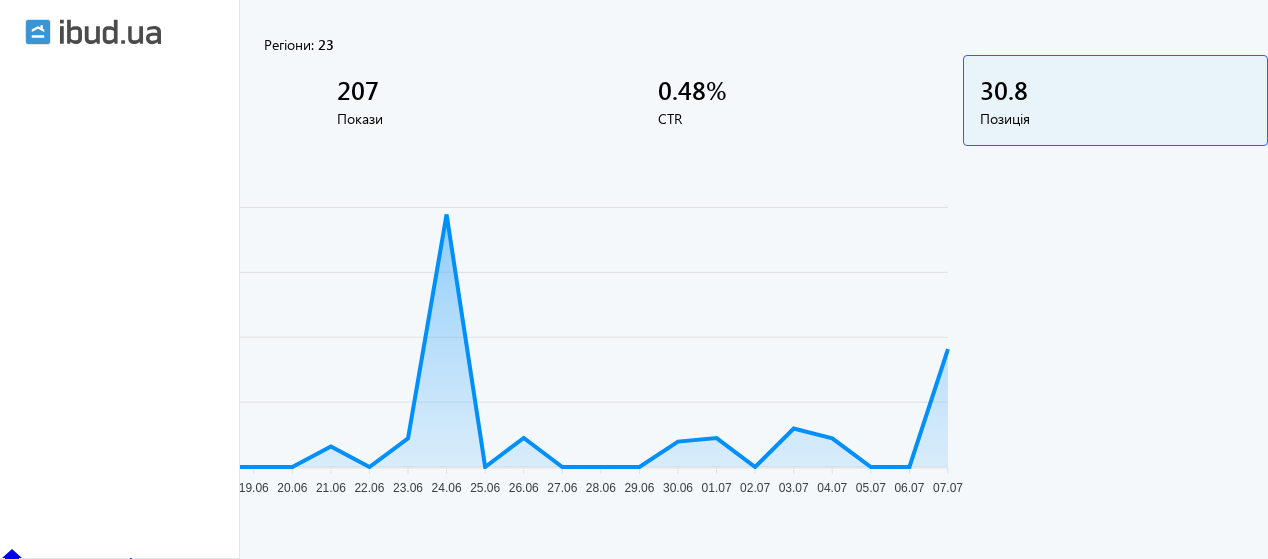 click on "0.48 %" at bounding box center [152, 89] 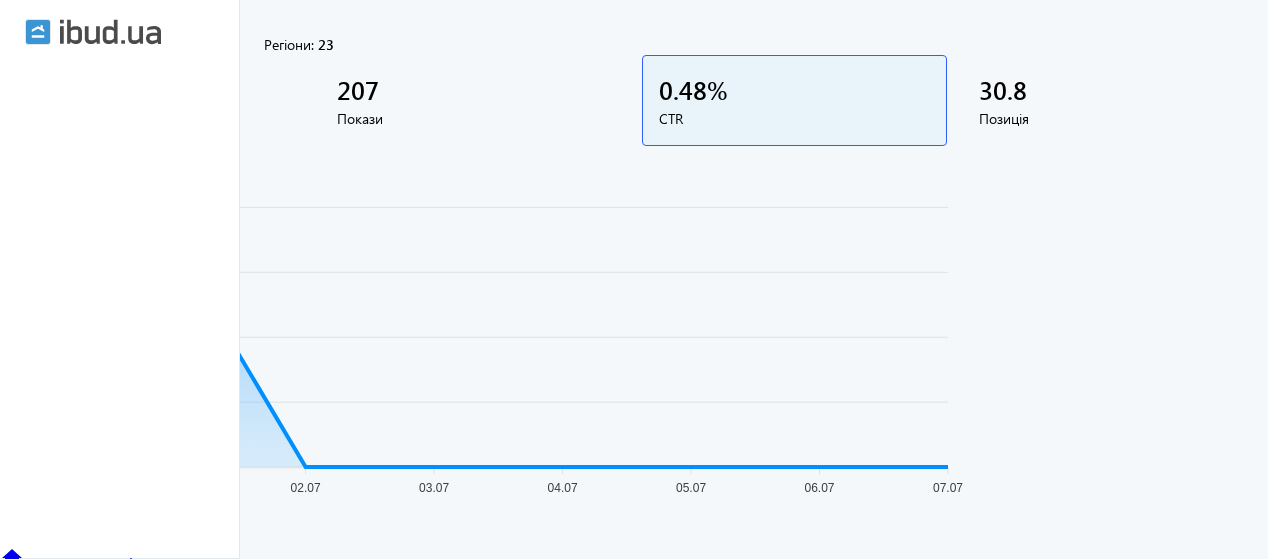 click on "207" at bounding box center (152, 89) 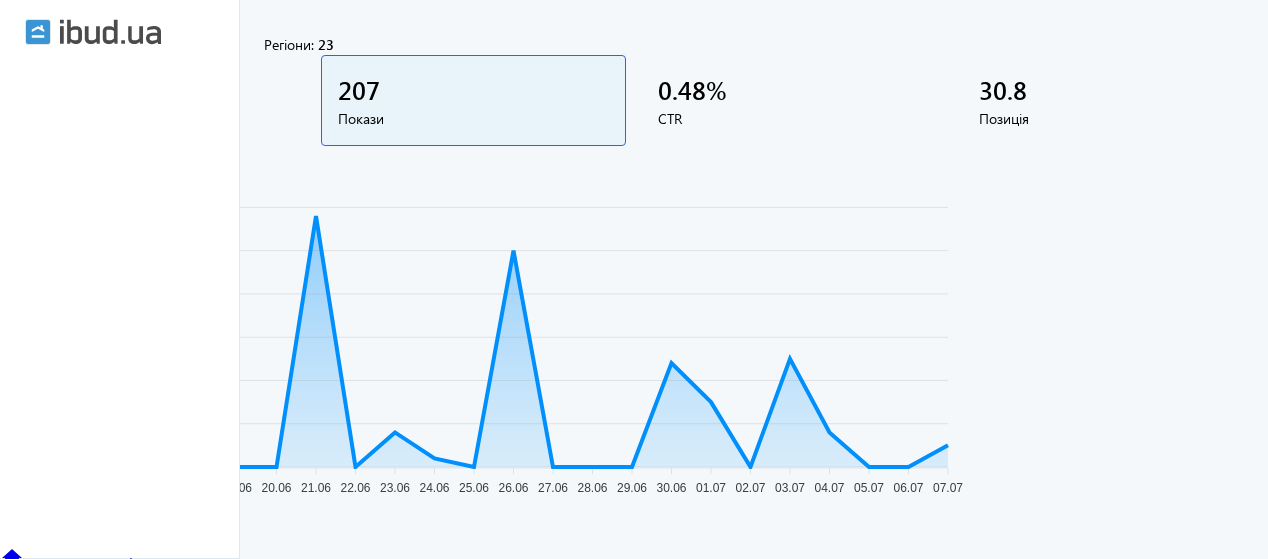 click on "1" at bounding box center [152, 89] 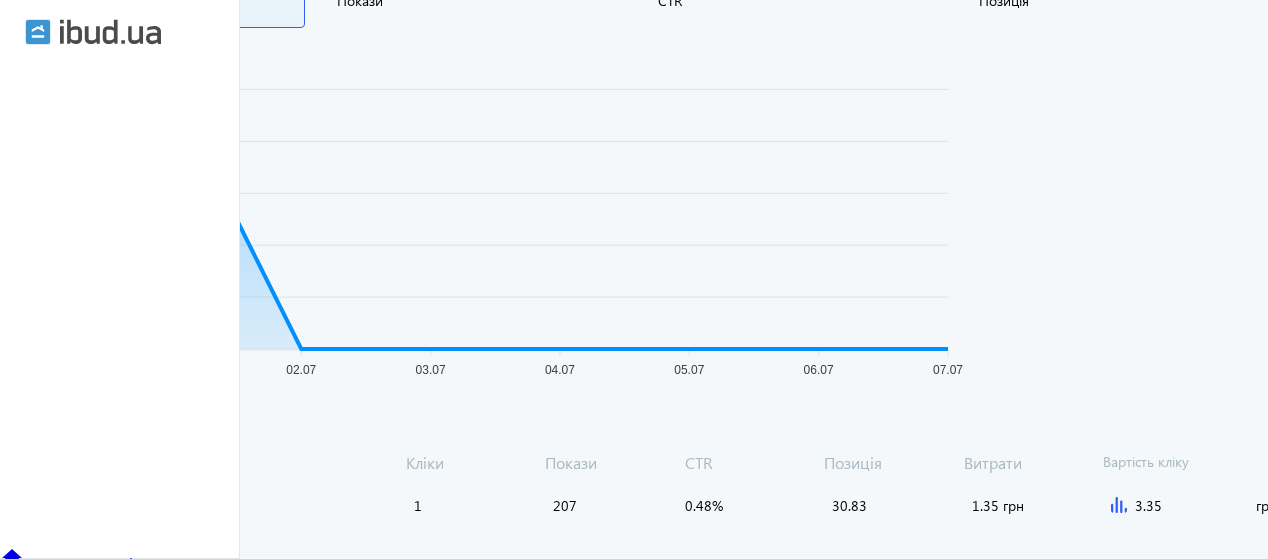 scroll, scrollTop: 0, scrollLeft: 0, axis: both 